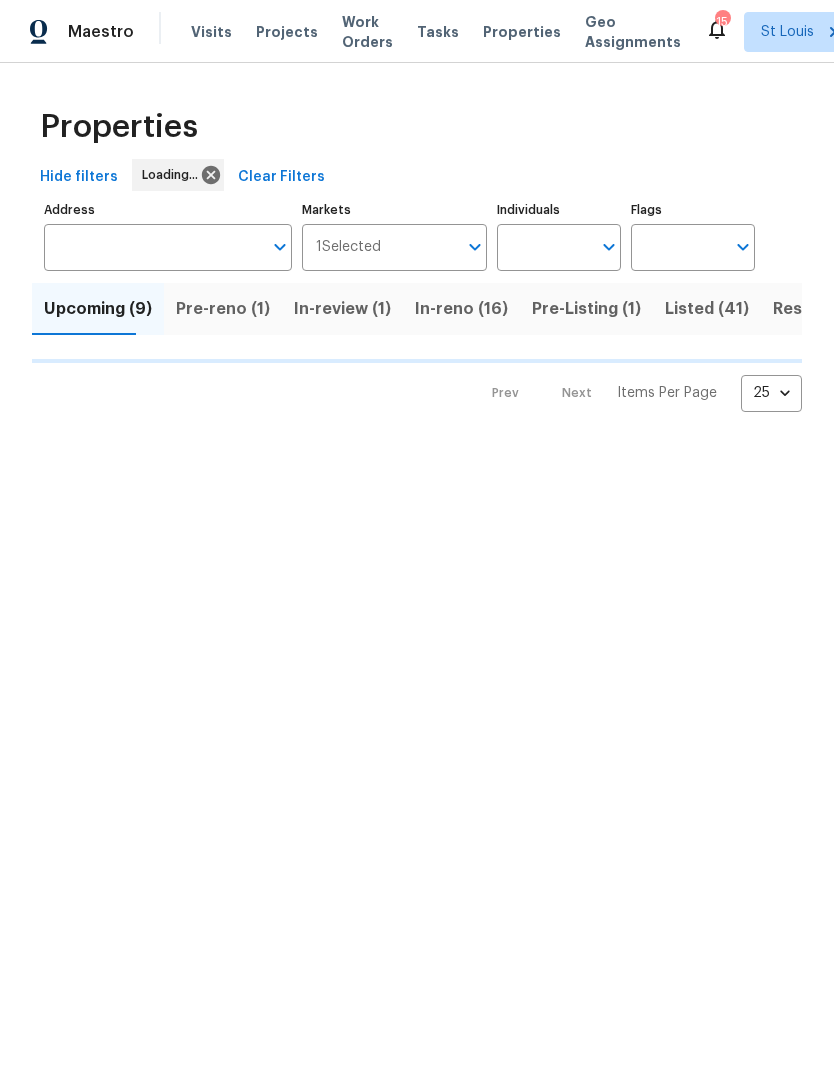 scroll, scrollTop: 0, scrollLeft: 0, axis: both 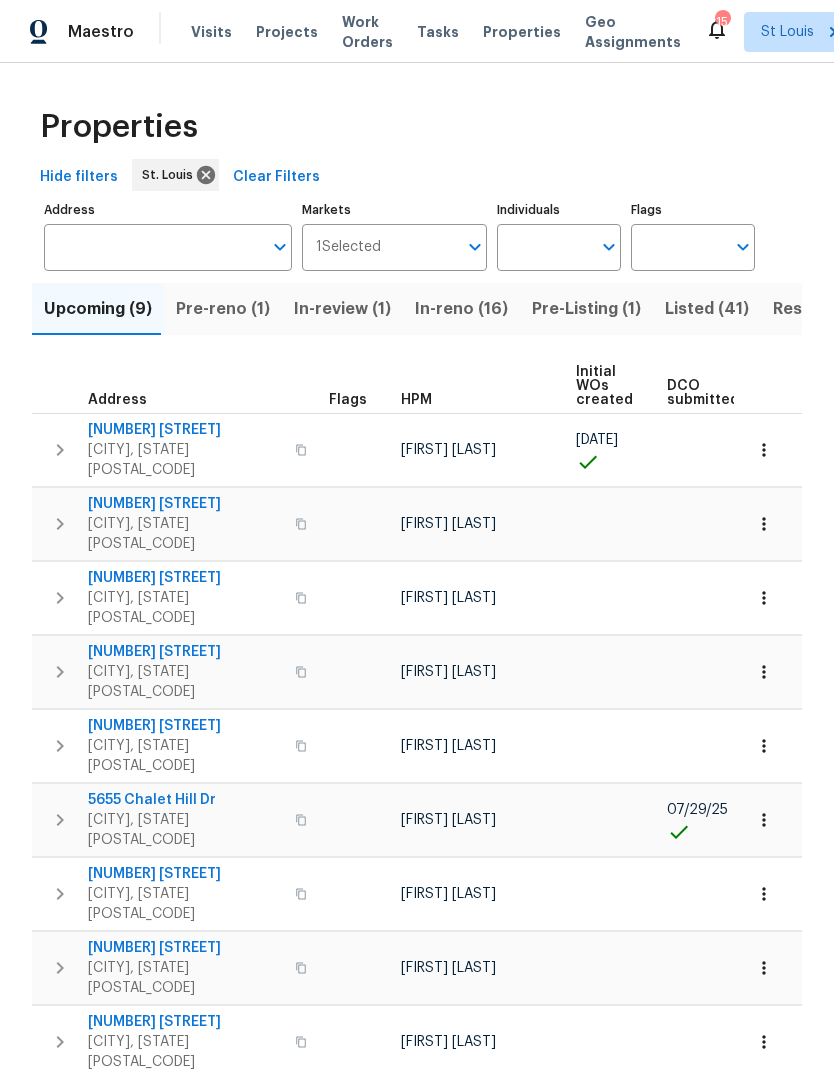 click on "Resale (7)" at bounding box center [812, 309] 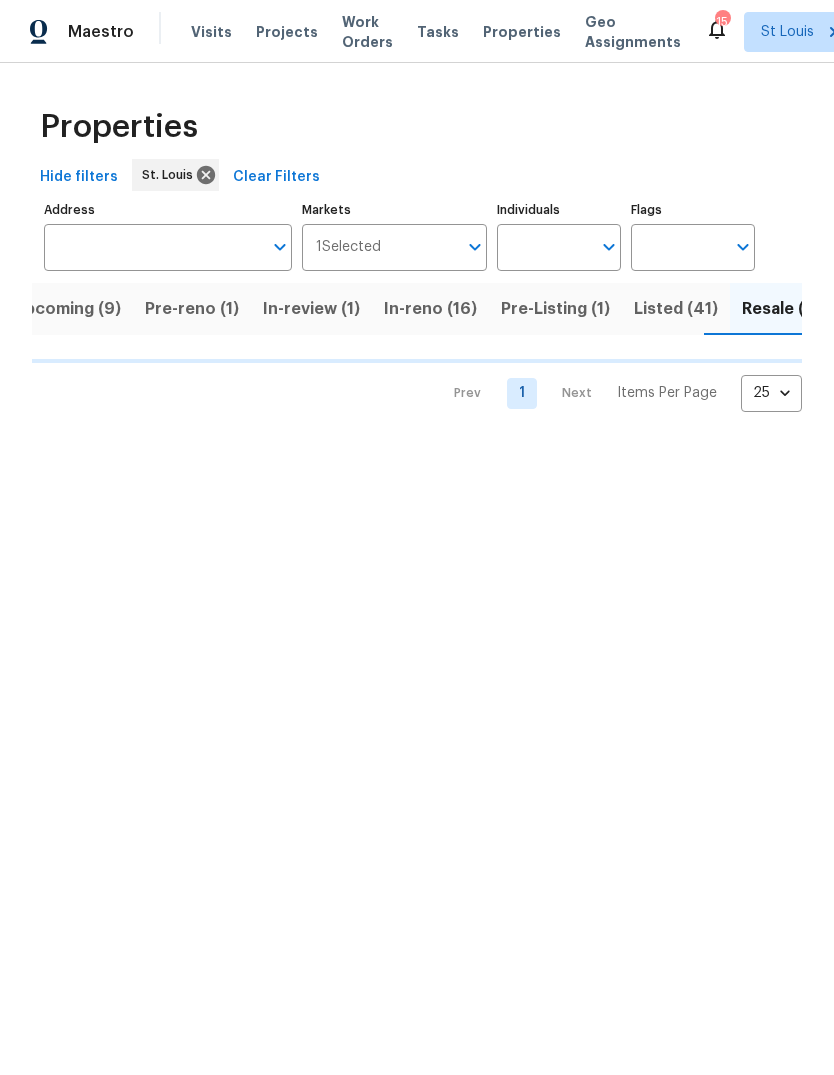 scroll, scrollTop: 0, scrollLeft: 32, axis: horizontal 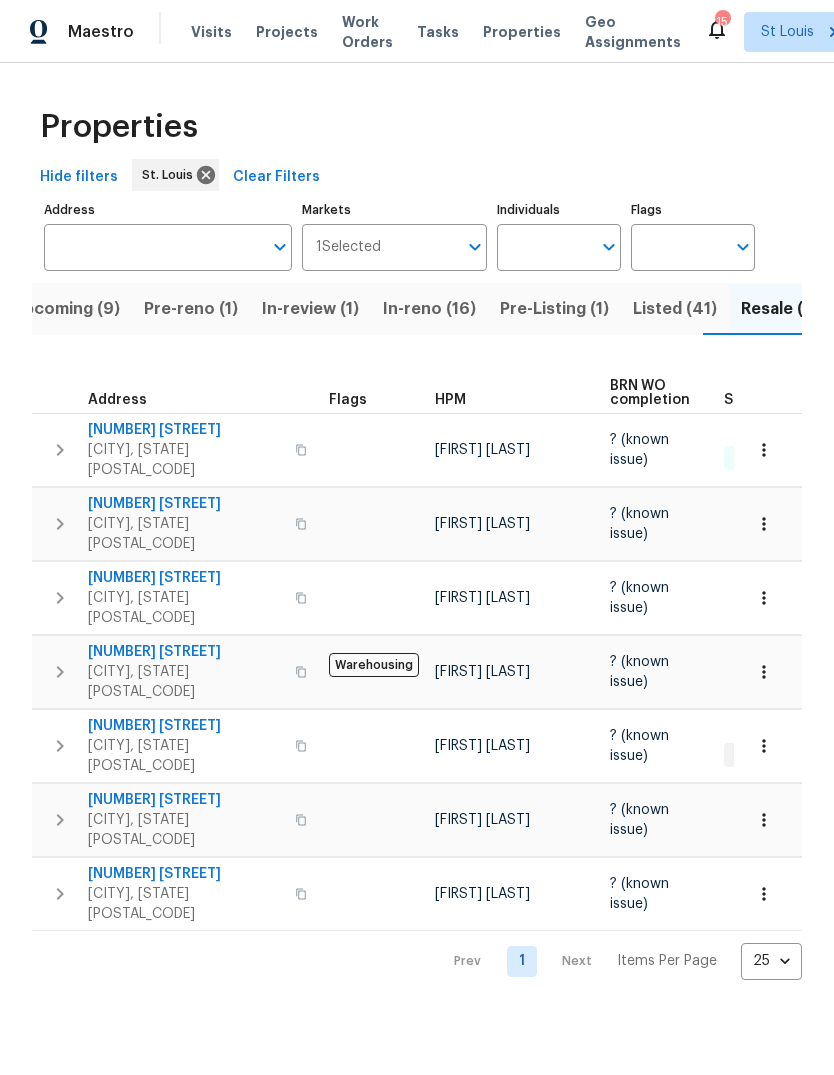 click on "In-reno (16)" at bounding box center (429, 309) 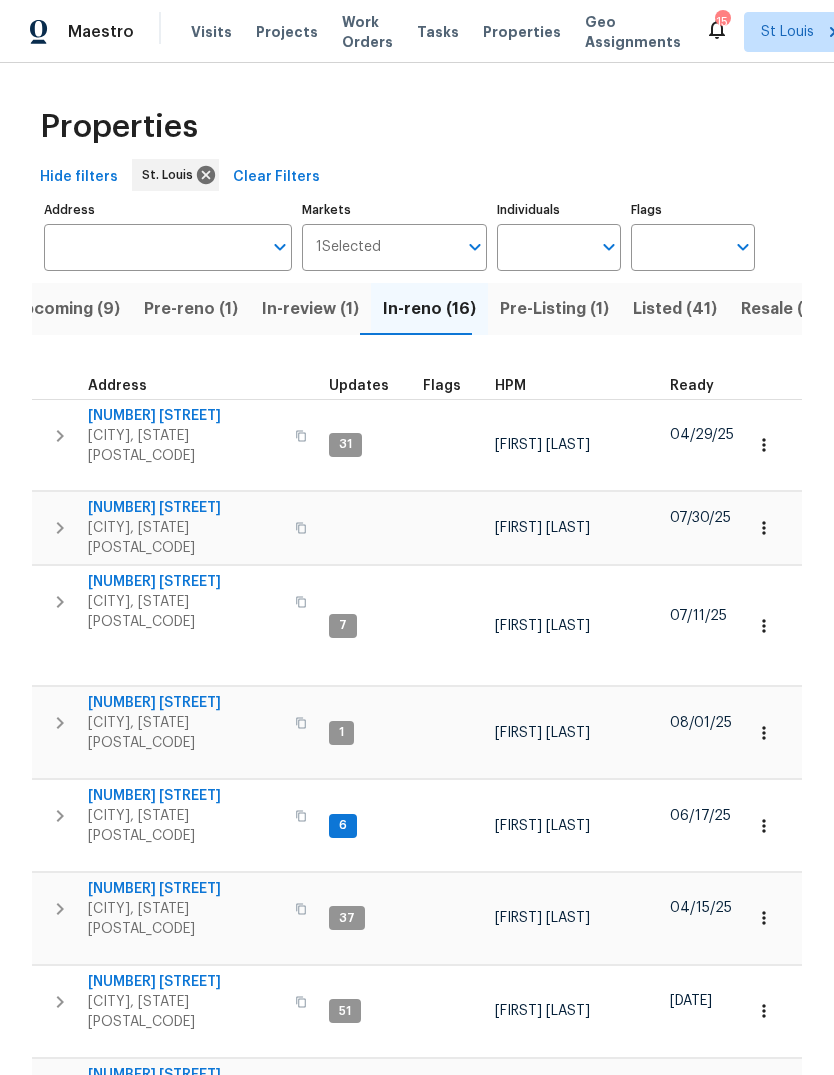 click on "HPM" at bounding box center [510, 386] 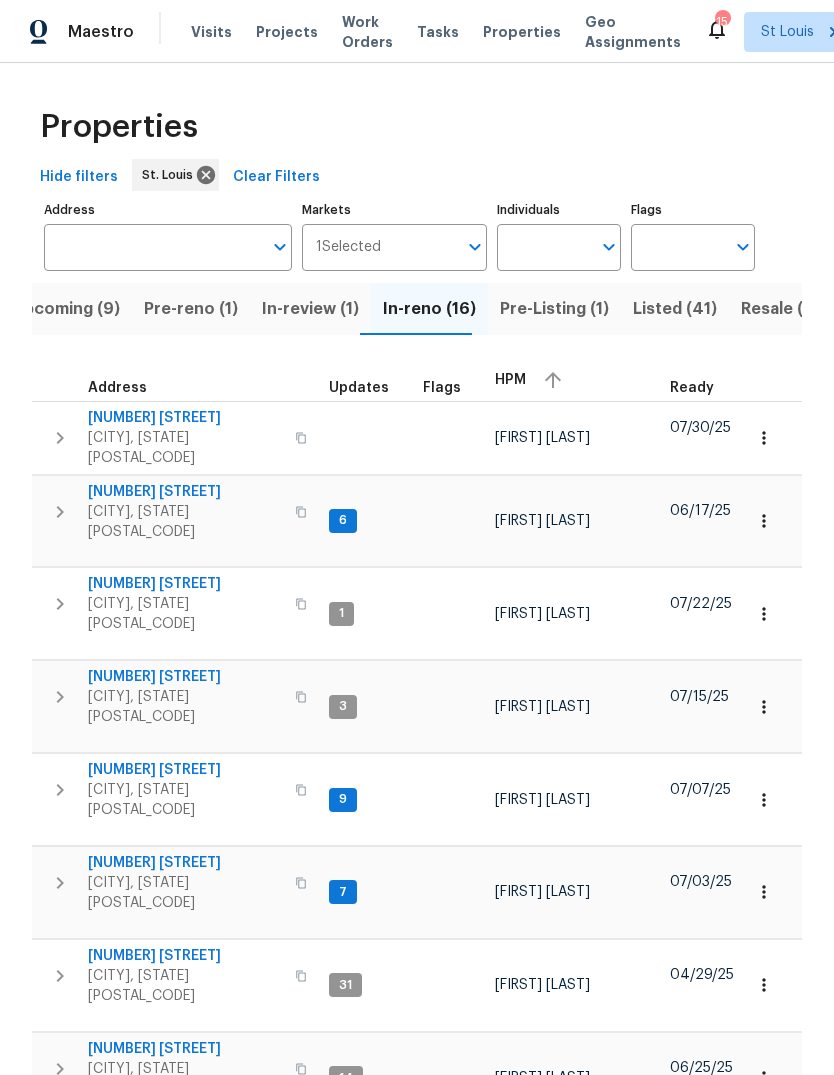 click on "HPM" at bounding box center (574, 380) 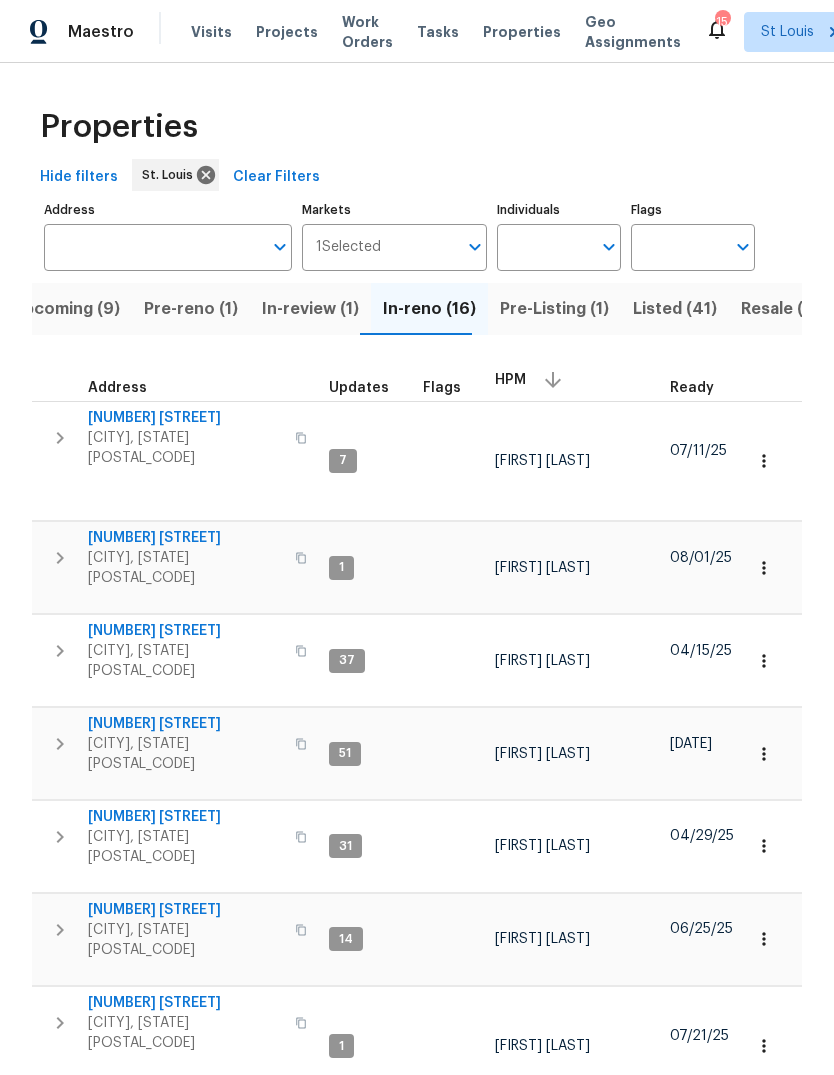 scroll, scrollTop: 0, scrollLeft: 0, axis: both 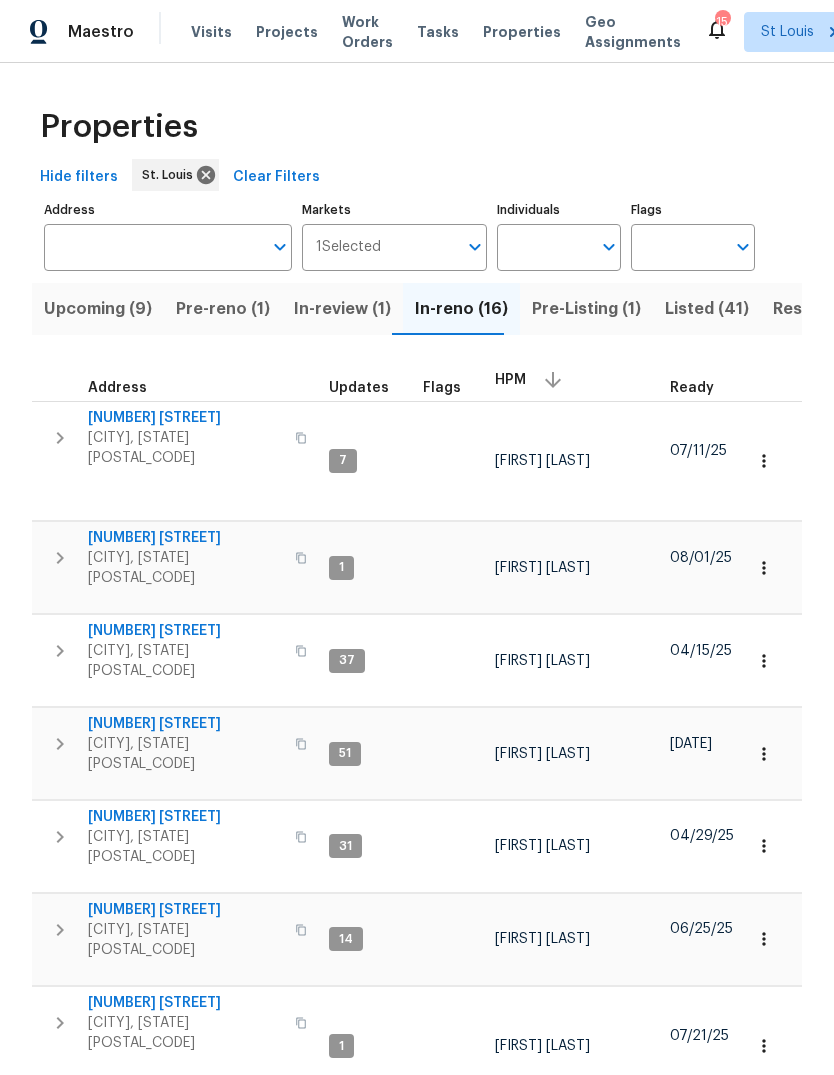 click on "Properties" at bounding box center (522, 32) 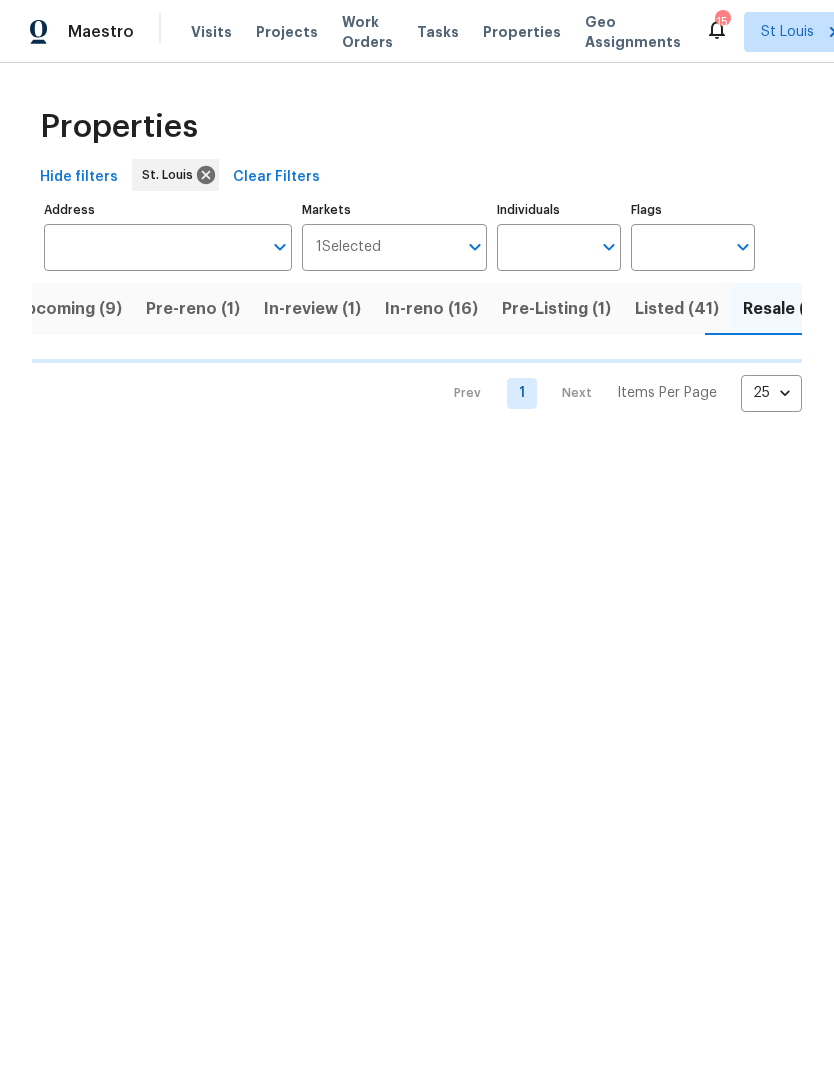 scroll, scrollTop: 0, scrollLeft: 32, axis: horizontal 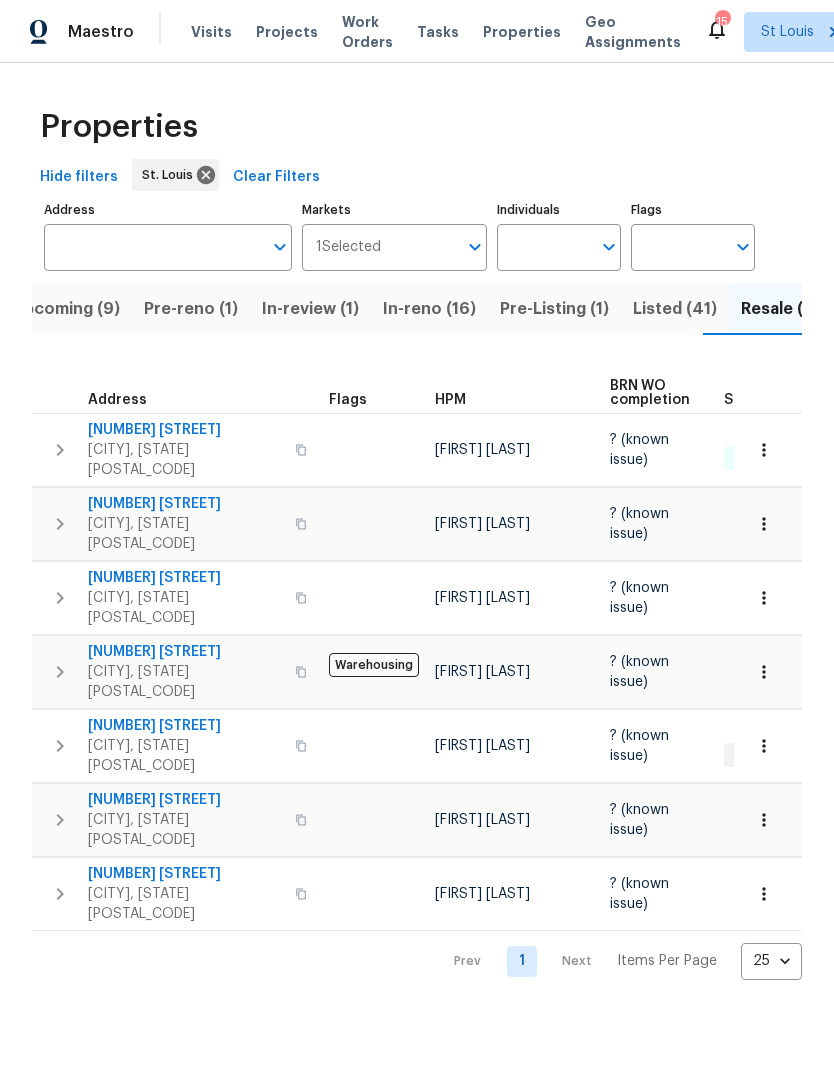 click on "Upcoming (9)" at bounding box center [66, 309] 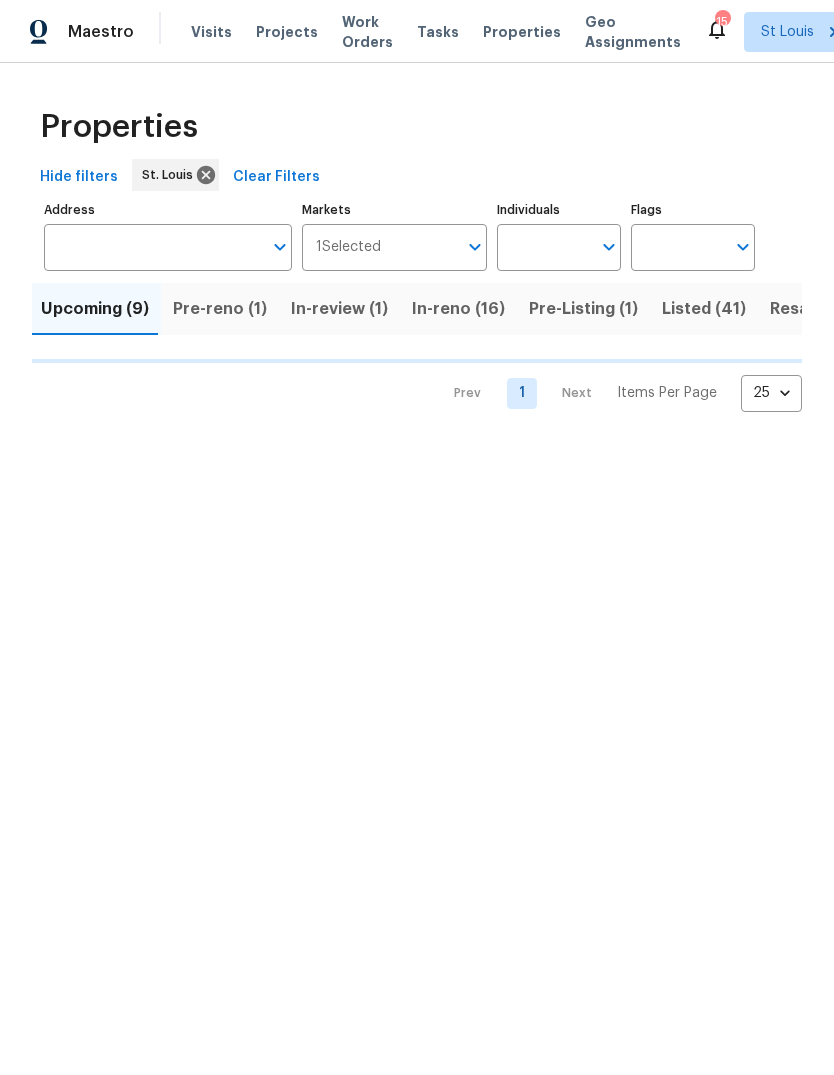 scroll, scrollTop: 0, scrollLeft: 0, axis: both 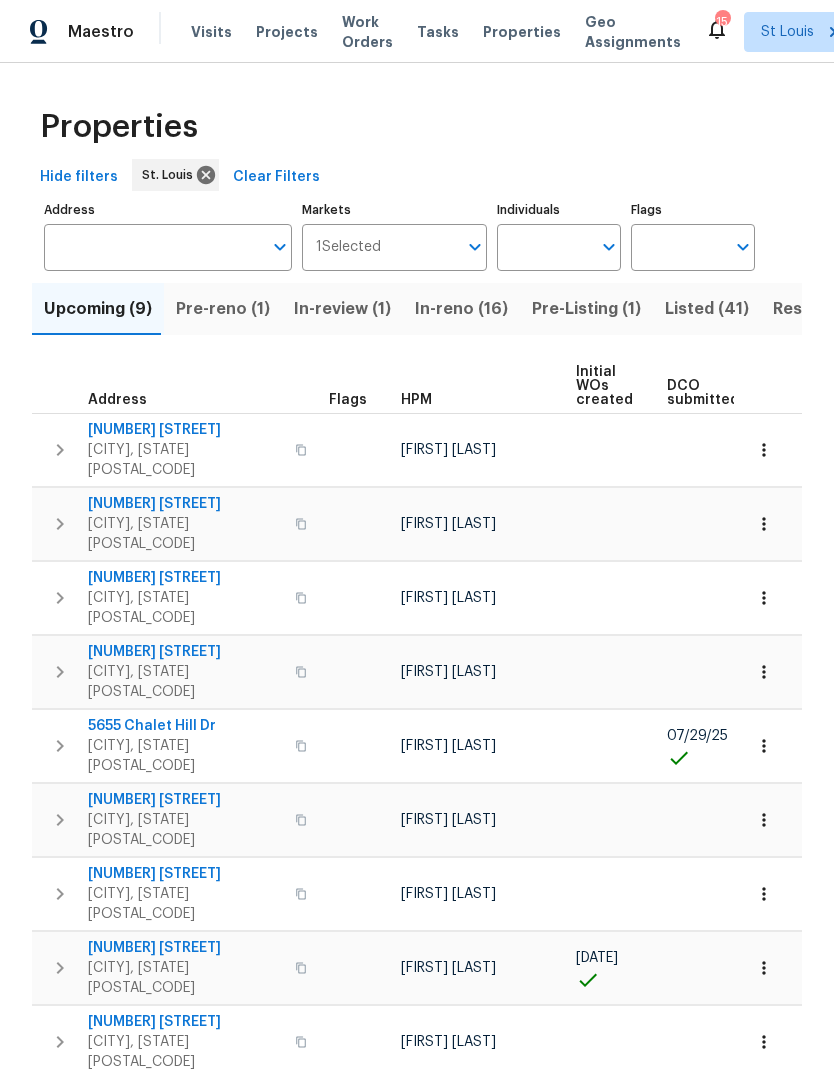 click on "Listed (41)" at bounding box center (707, 309) 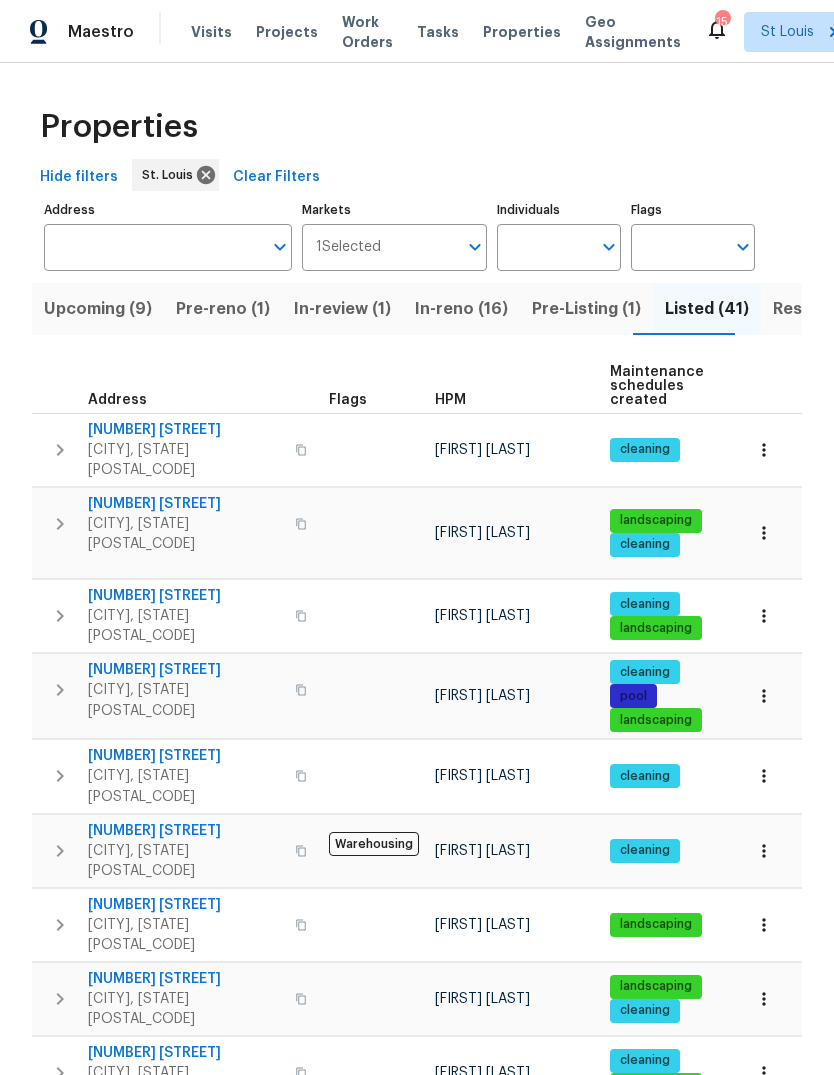 scroll, scrollTop: 0, scrollLeft: 0, axis: both 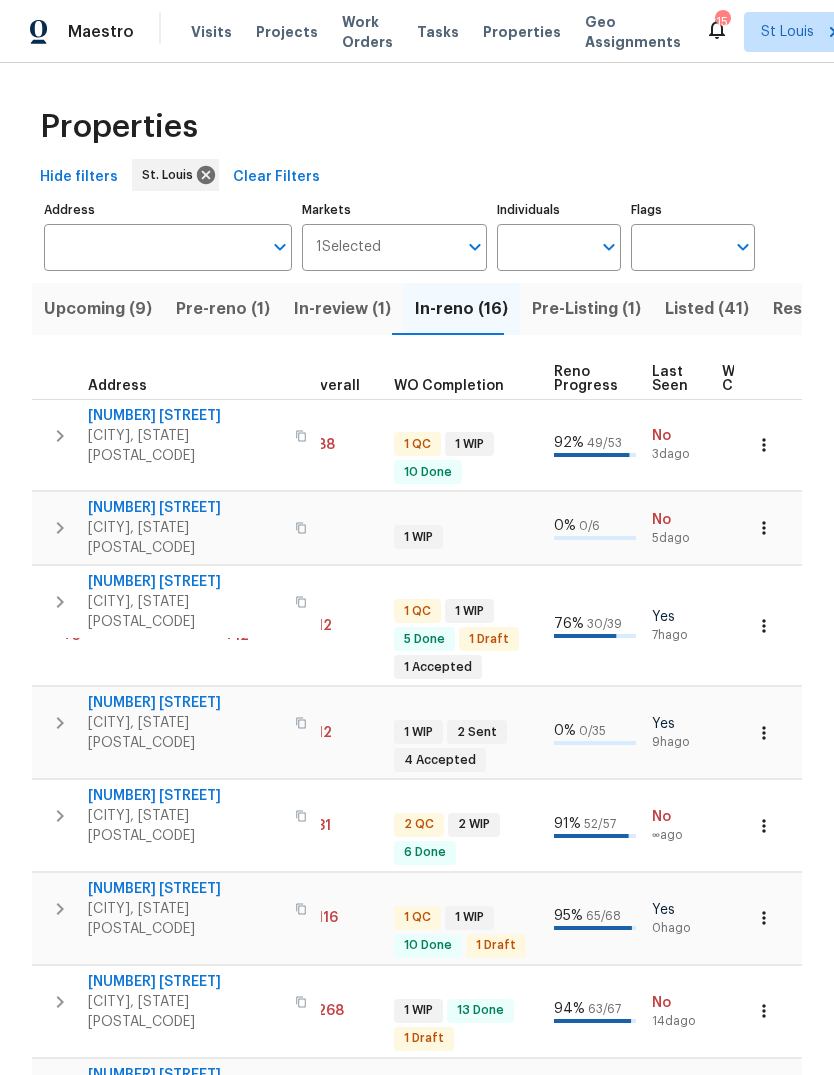 click on "Pre-Listing (1)" at bounding box center (586, 309) 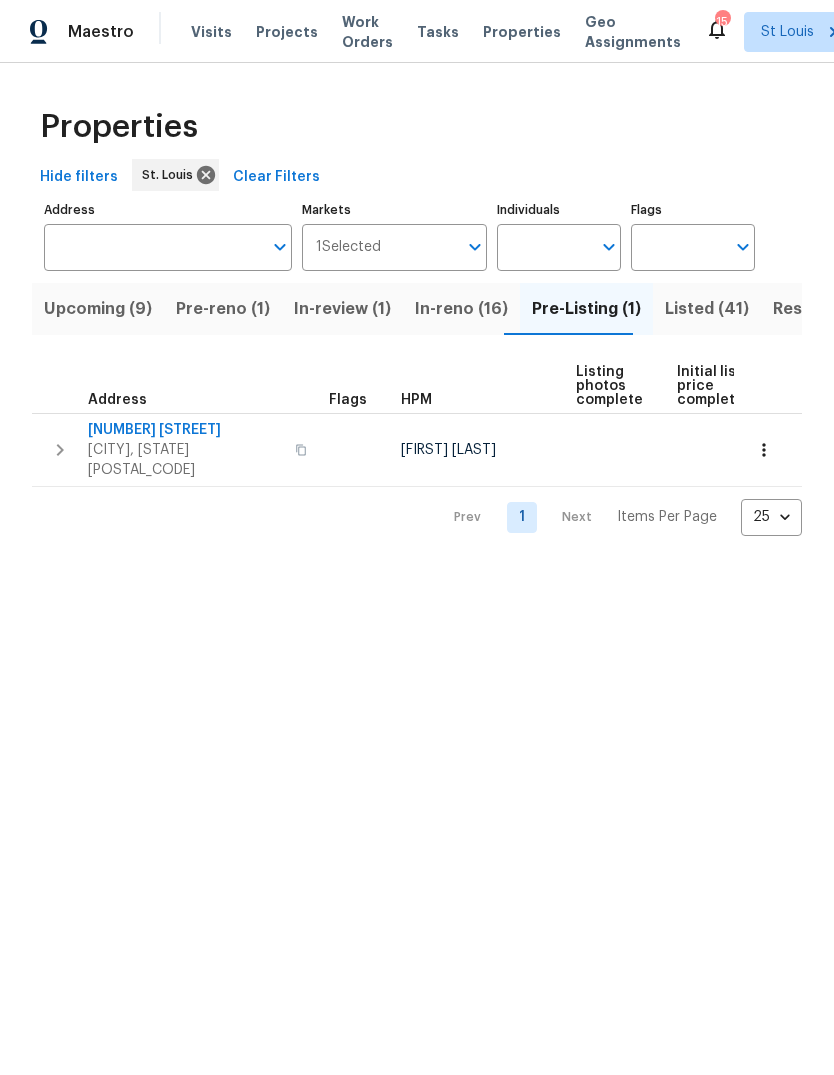 click on "Listed (41)" at bounding box center [707, 309] 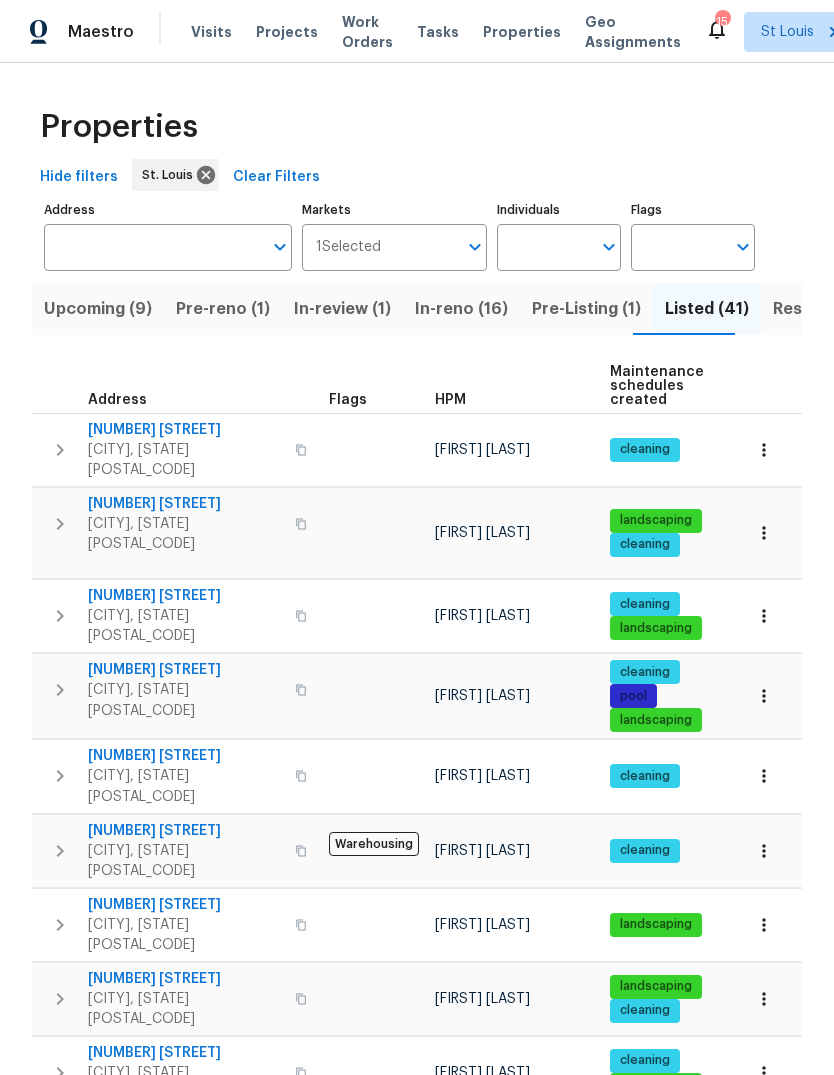 click on "Pre-Listing (1)" at bounding box center (586, 309) 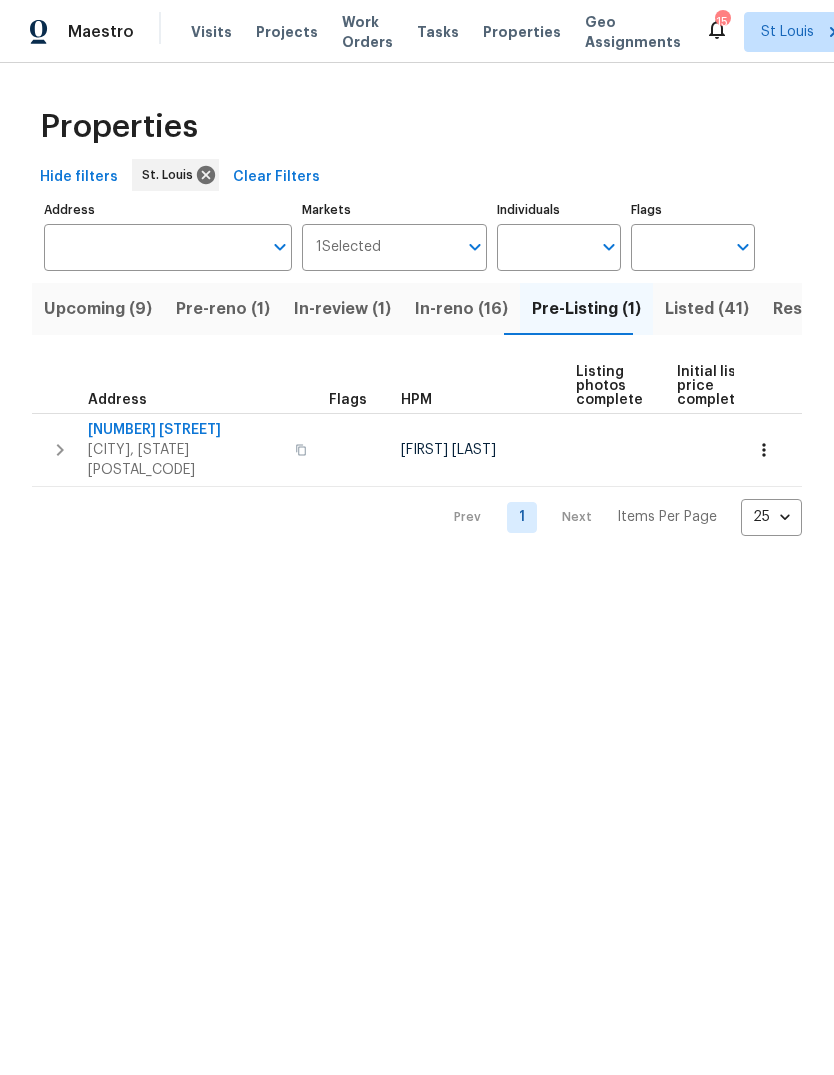 click on "In-reno (16)" at bounding box center [461, 309] 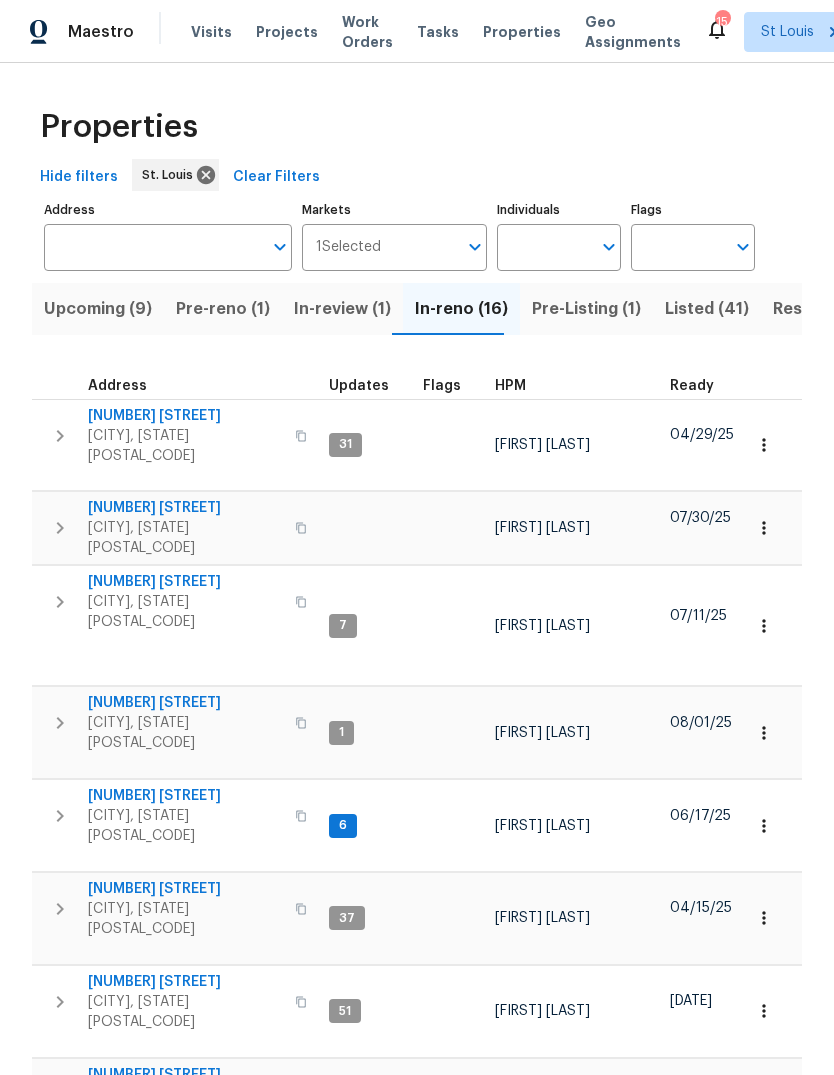 scroll, scrollTop: 0, scrollLeft: 0, axis: both 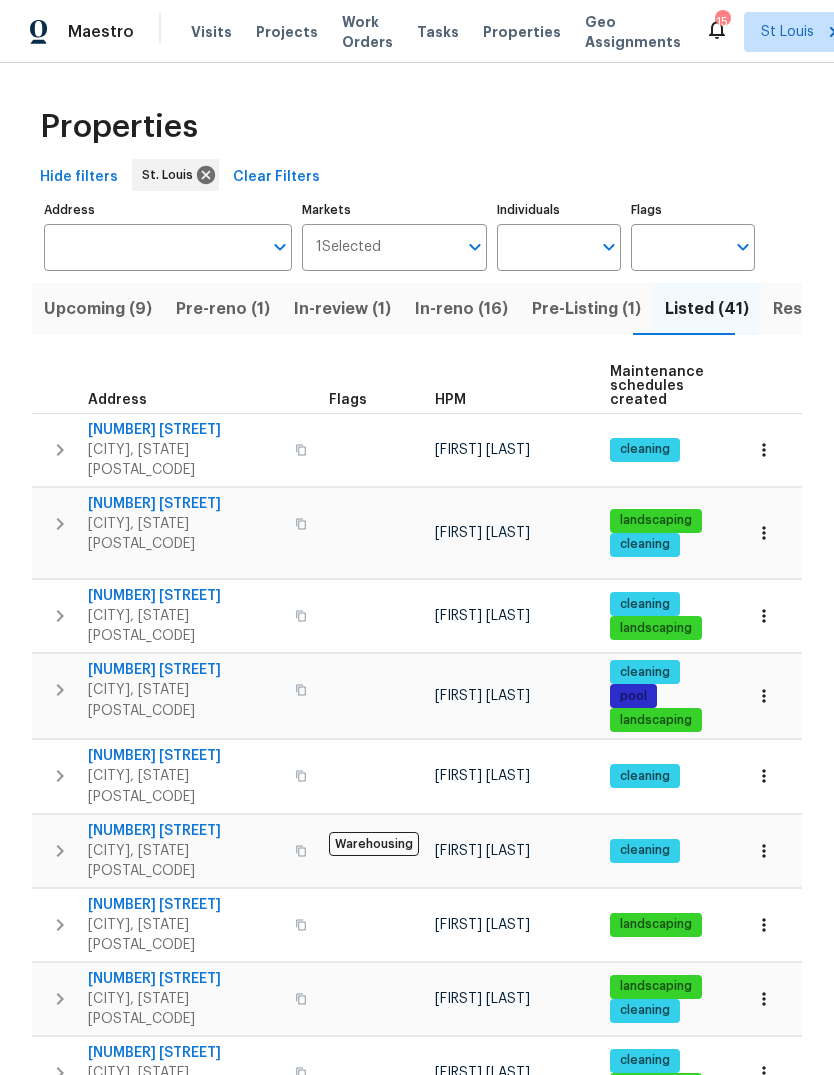 click on "Upcoming (9)" at bounding box center [98, 309] 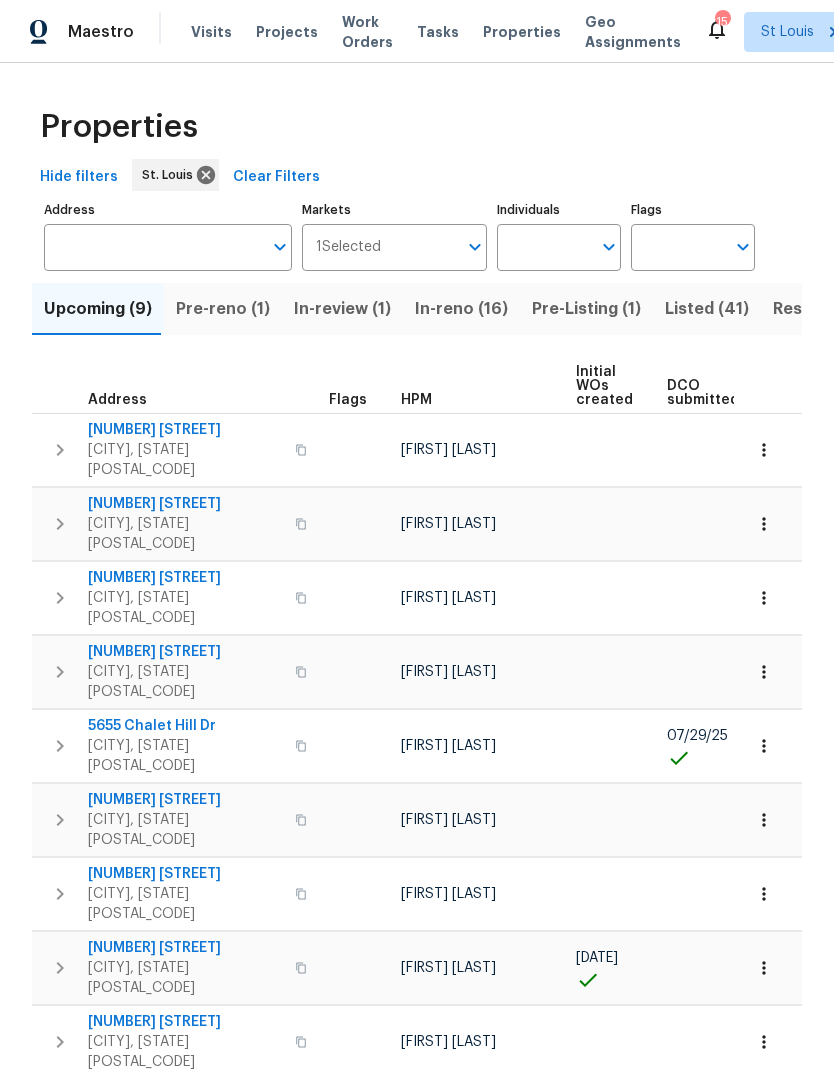scroll, scrollTop: 0, scrollLeft: 0, axis: both 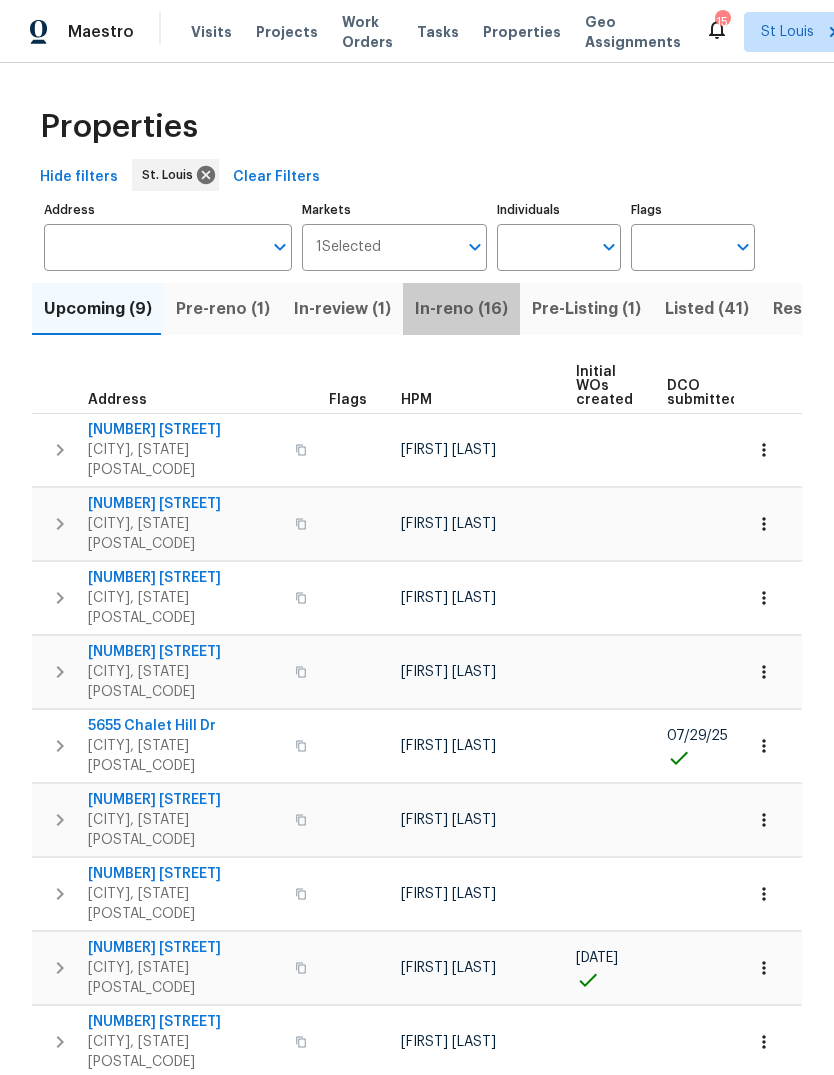 click on "In-reno (16)" at bounding box center (461, 309) 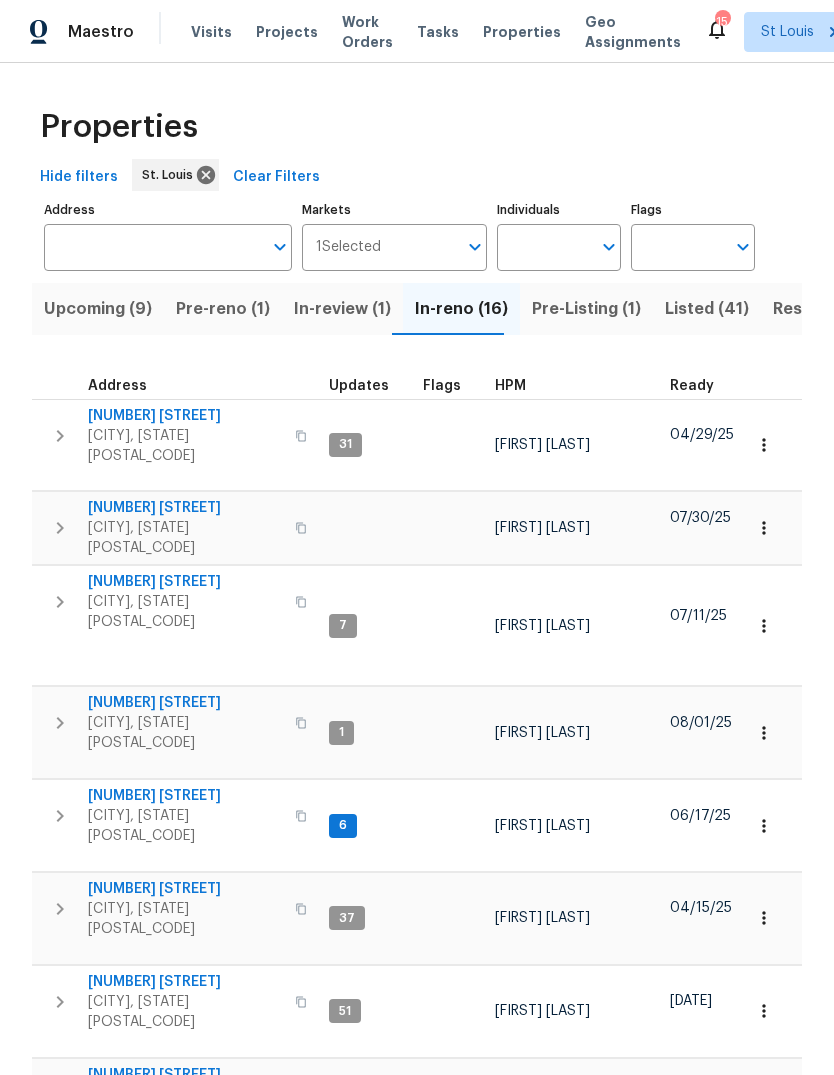 click at bounding box center (541, 386) 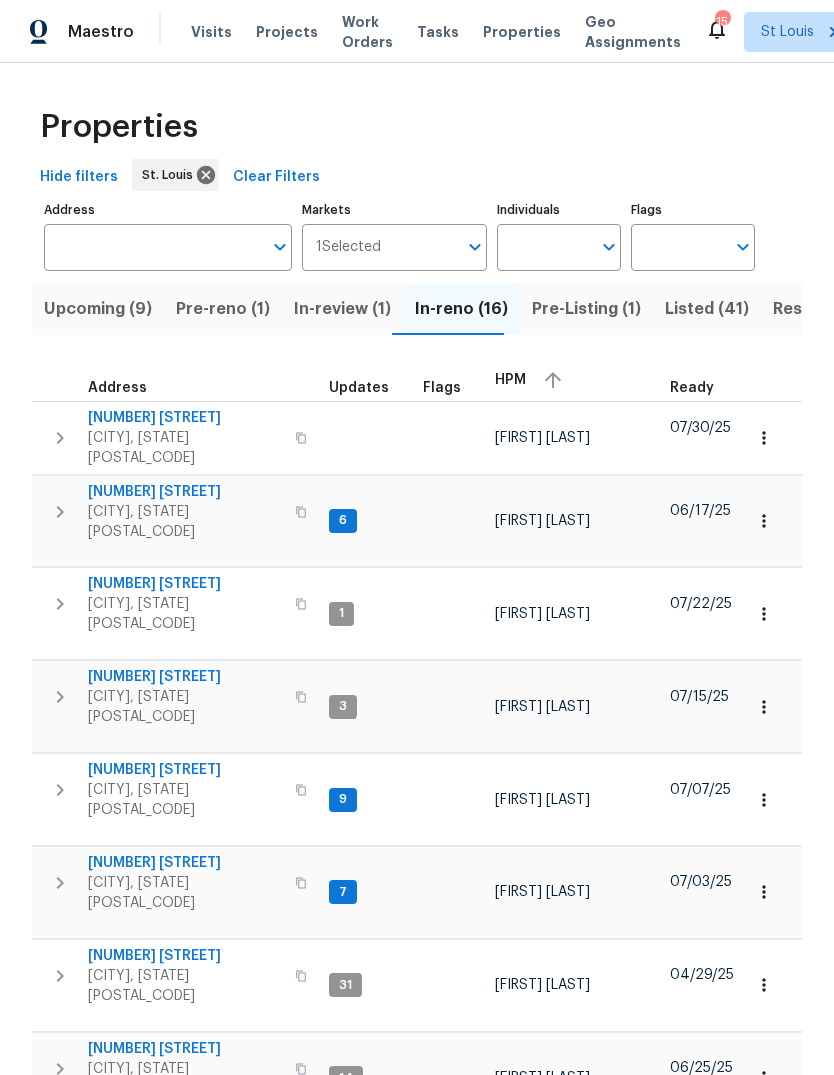 click on "HPM" at bounding box center [574, 380] 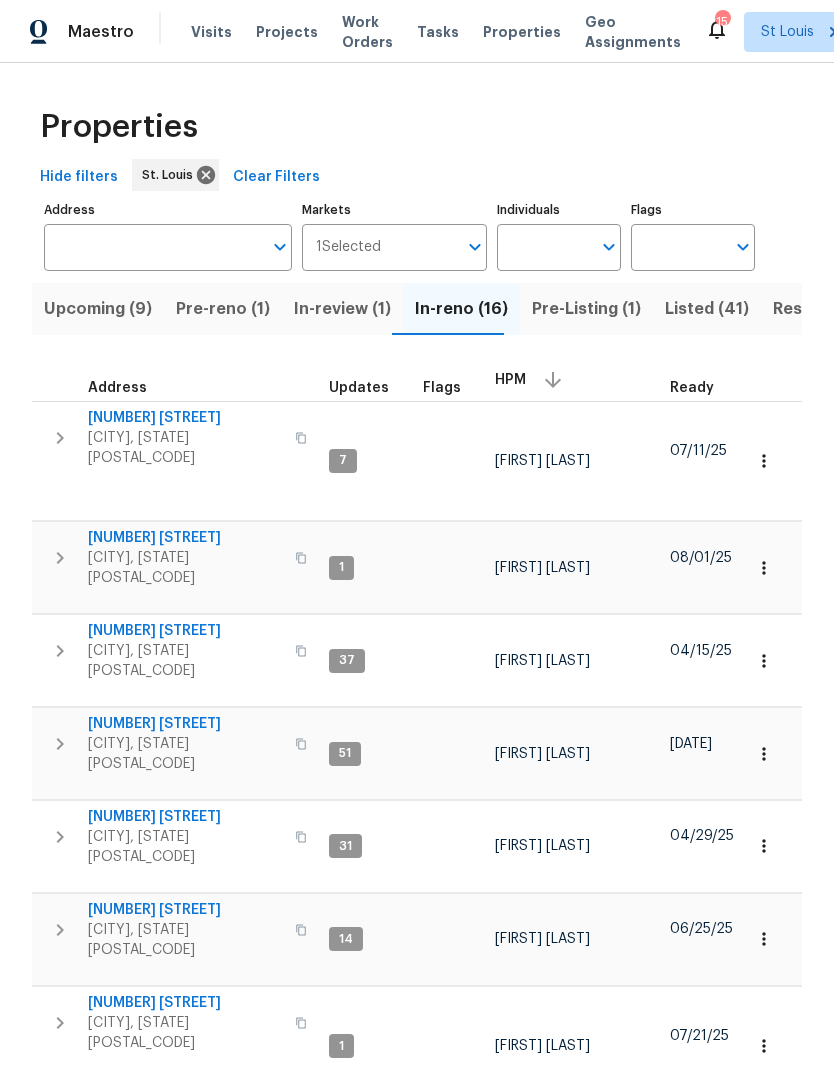 click on "[CITY], [STATE] [POSTAL_CODE]" at bounding box center [185, 754] 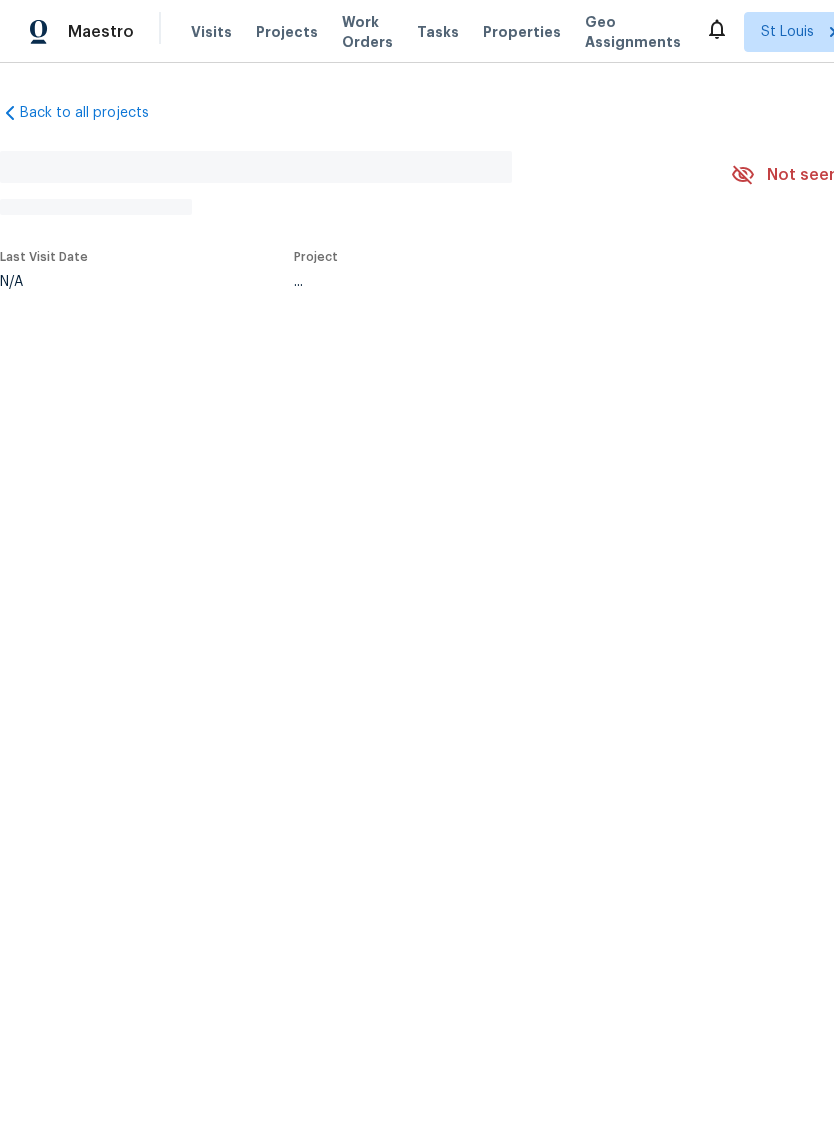 scroll, scrollTop: 0, scrollLeft: 0, axis: both 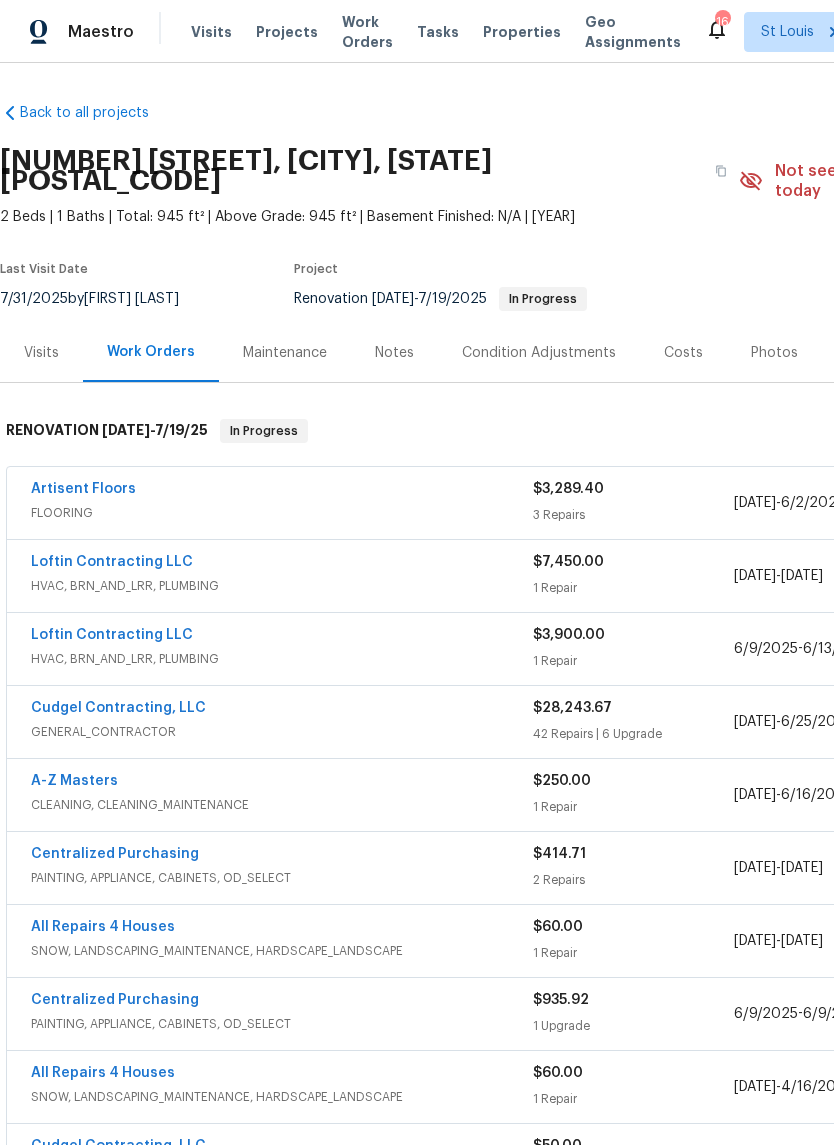 click on "Notes" at bounding box center [394, 353] 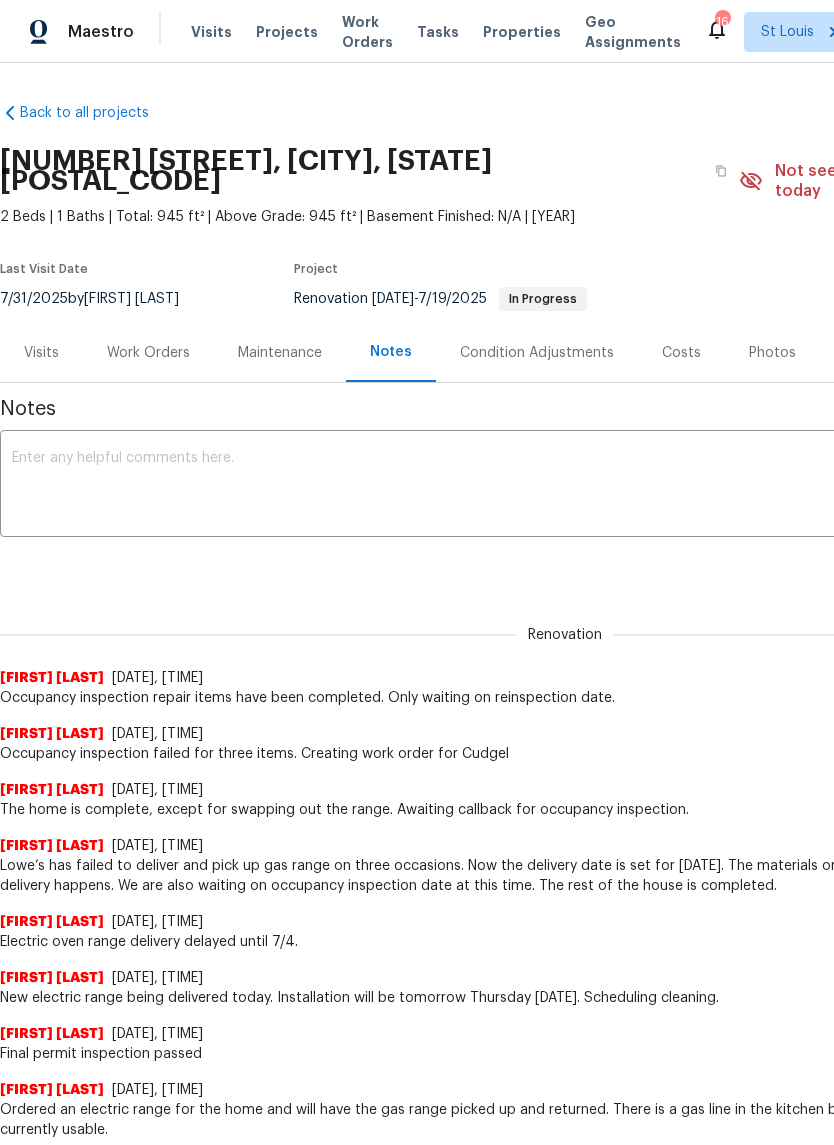 click at bounding box center [565, 486] 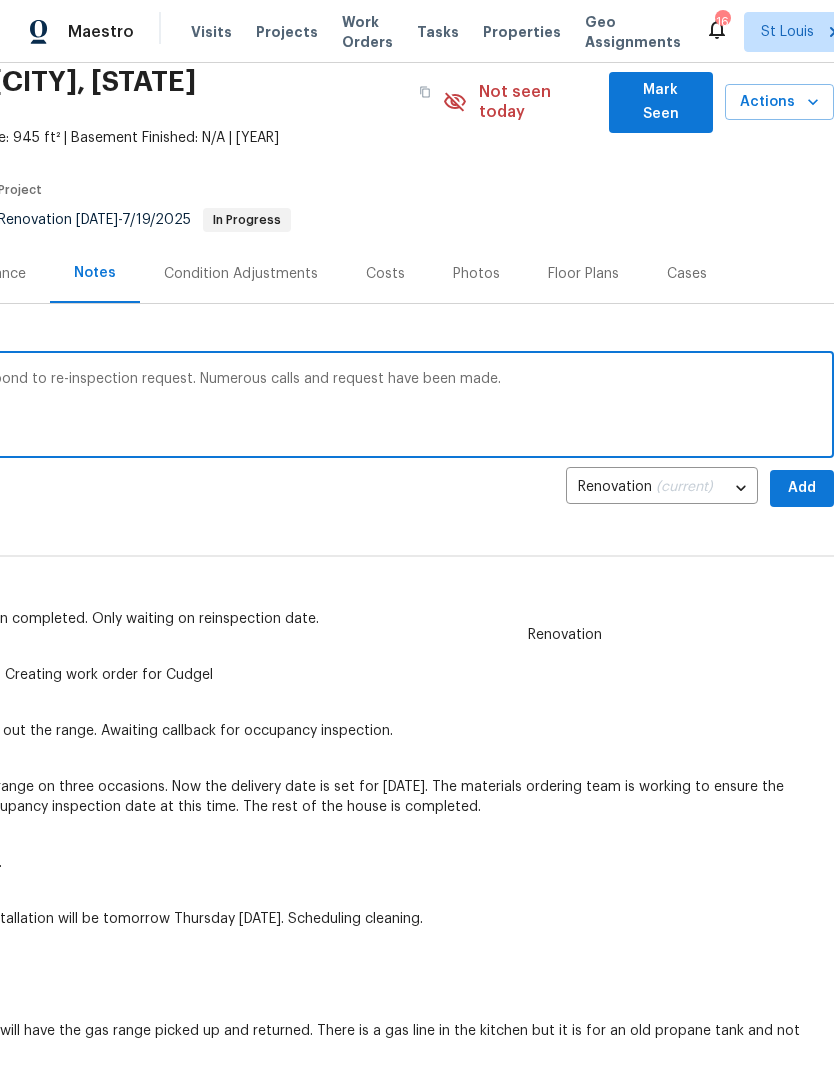 scroll, scrollTop: 81, scrollLeft: 296, axis: both 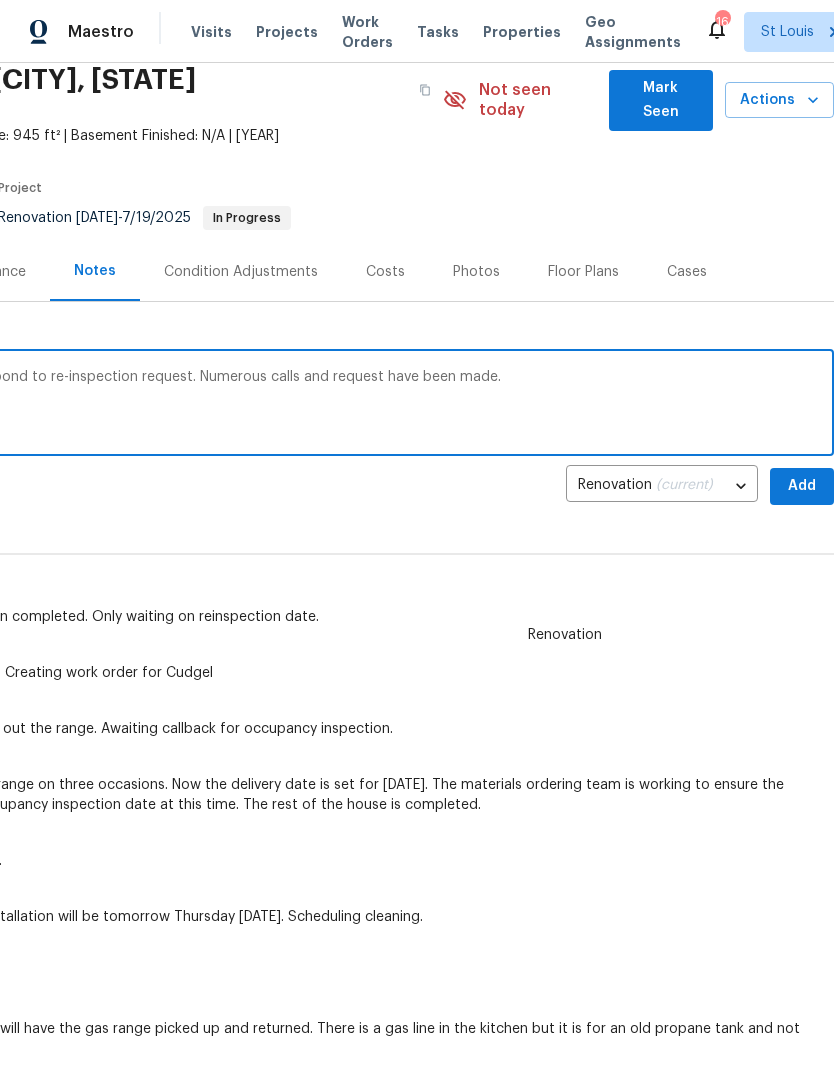 type on "Been waiting 2 weeks for inspector to respond to re-inspection request. Numerous calls and request have been made." 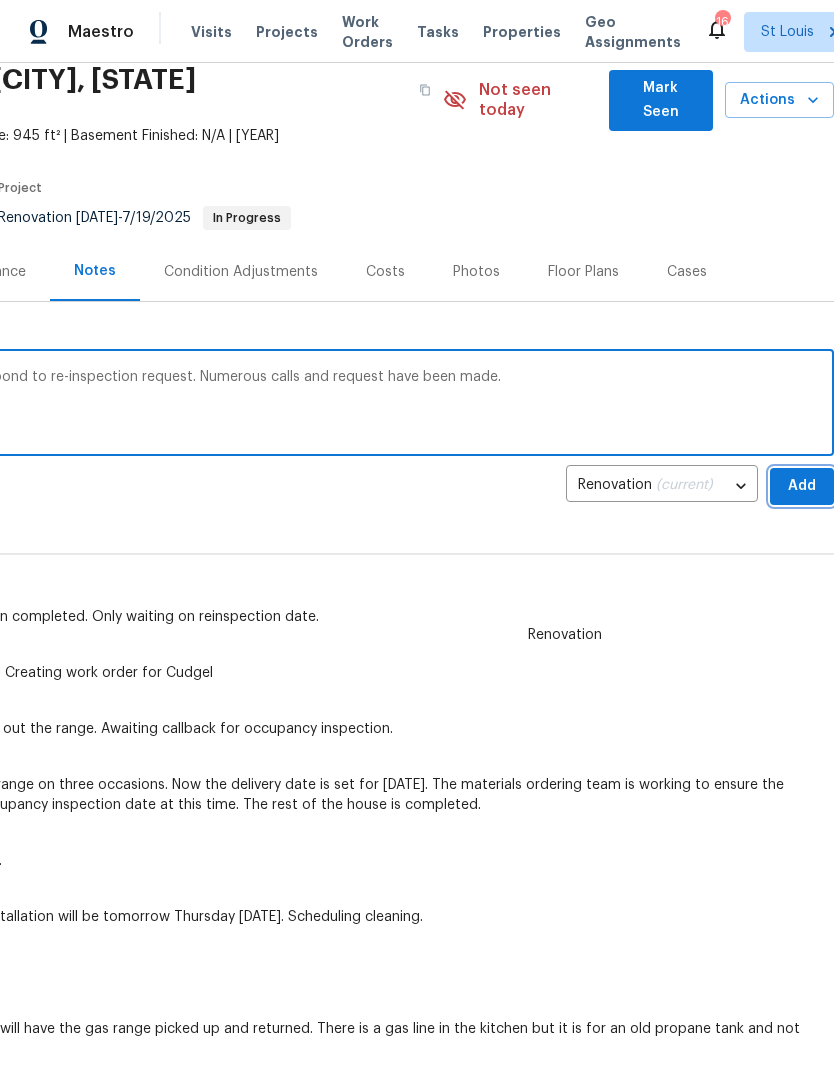 click on "Add" at bounding box center (802, 486) 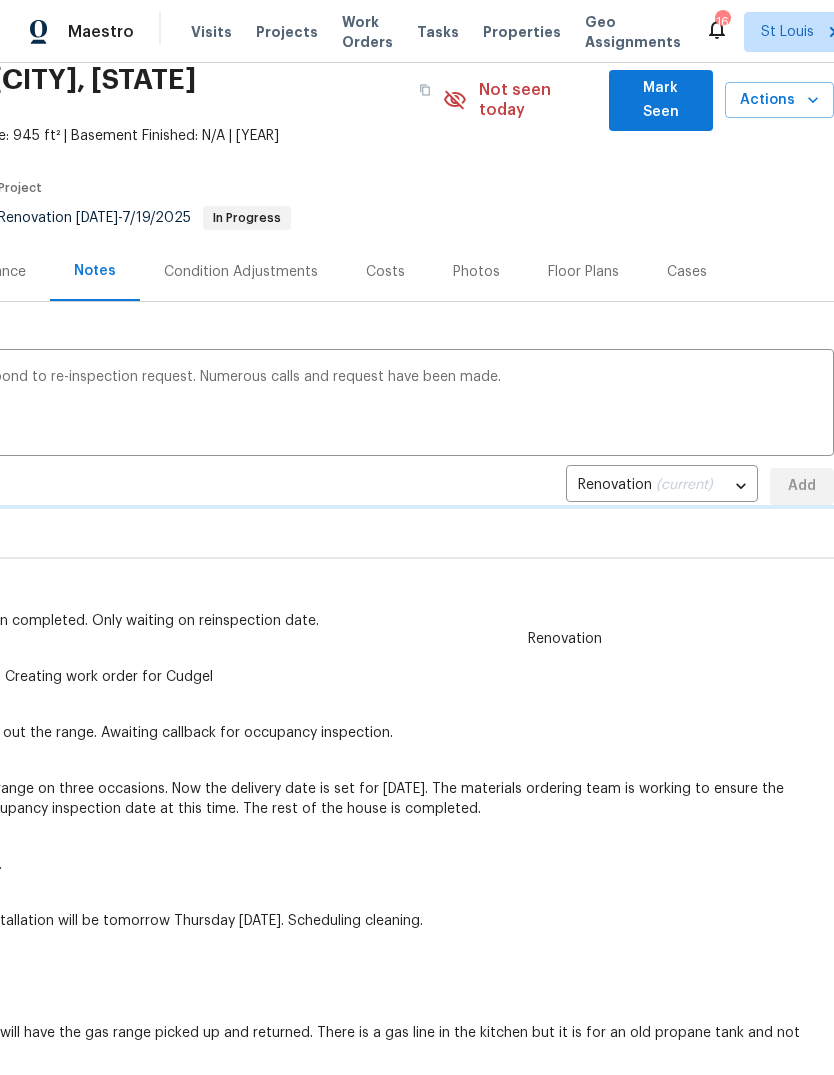 type 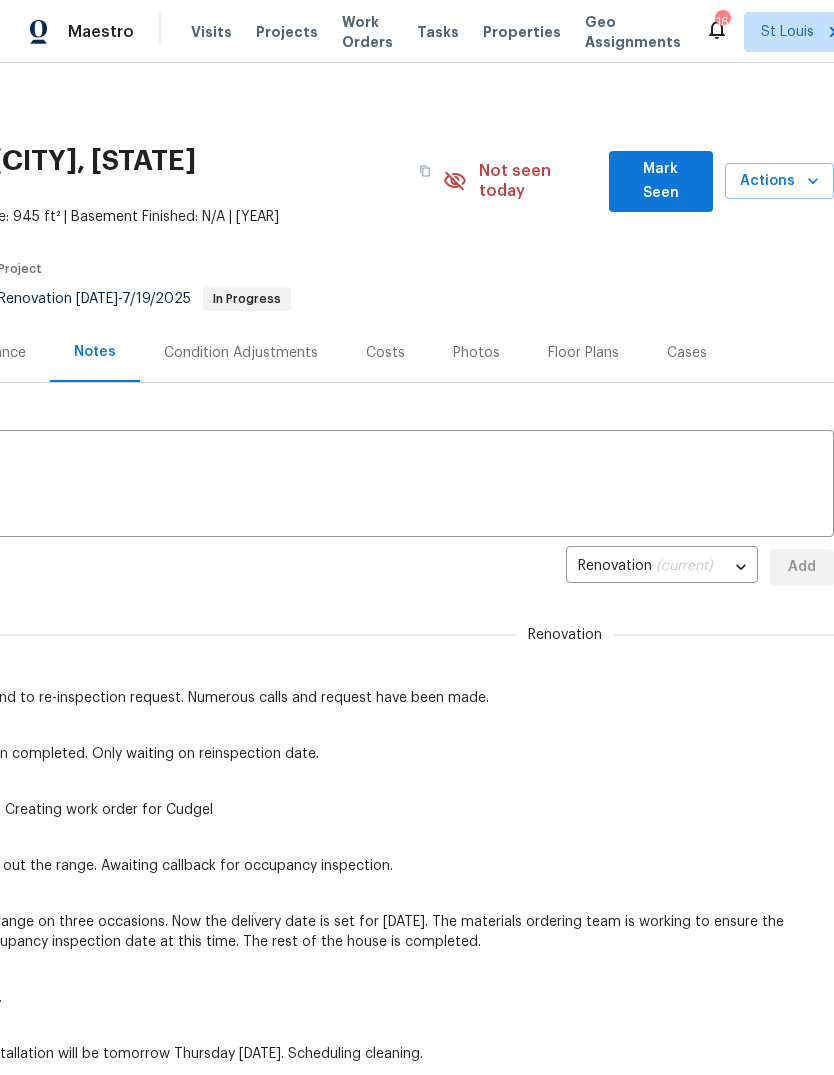scroll, scrollTop: 0, scrollLeft: 296, axis: horizontal 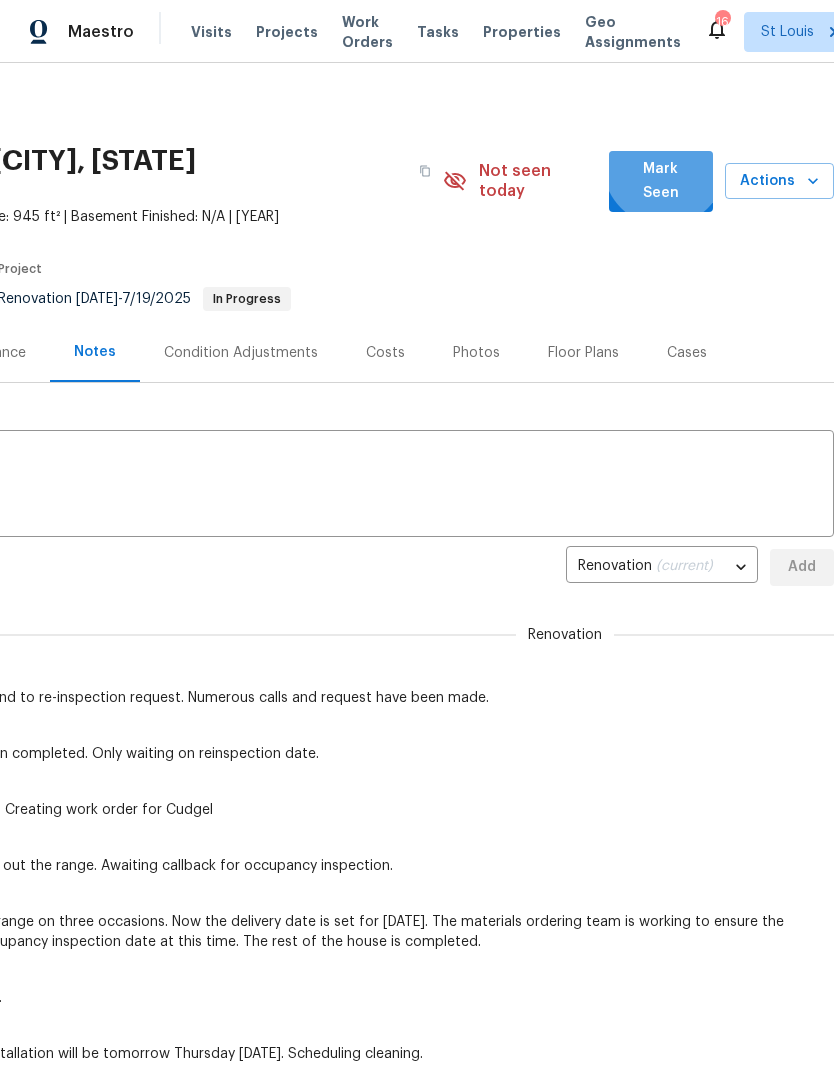 click on "Mark Seen" at bounding box center (661, 181) 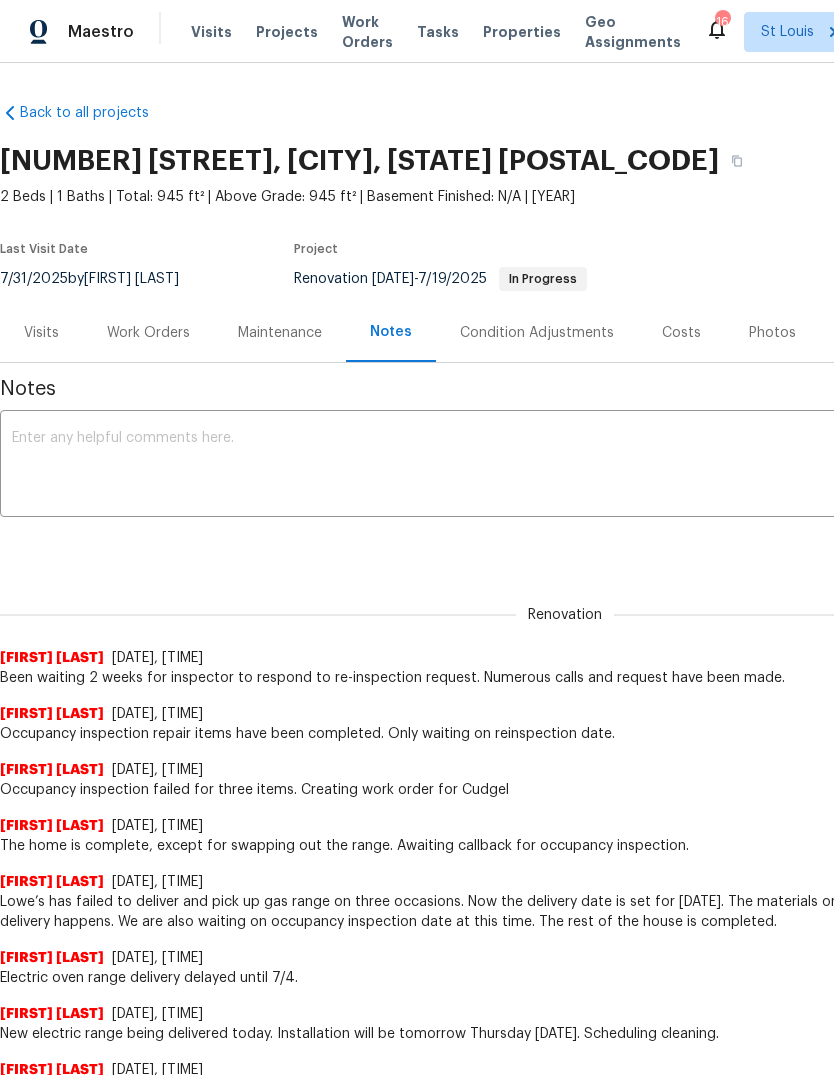 scroll, scrollTop: 0, scrollLeft: 0, axis: both 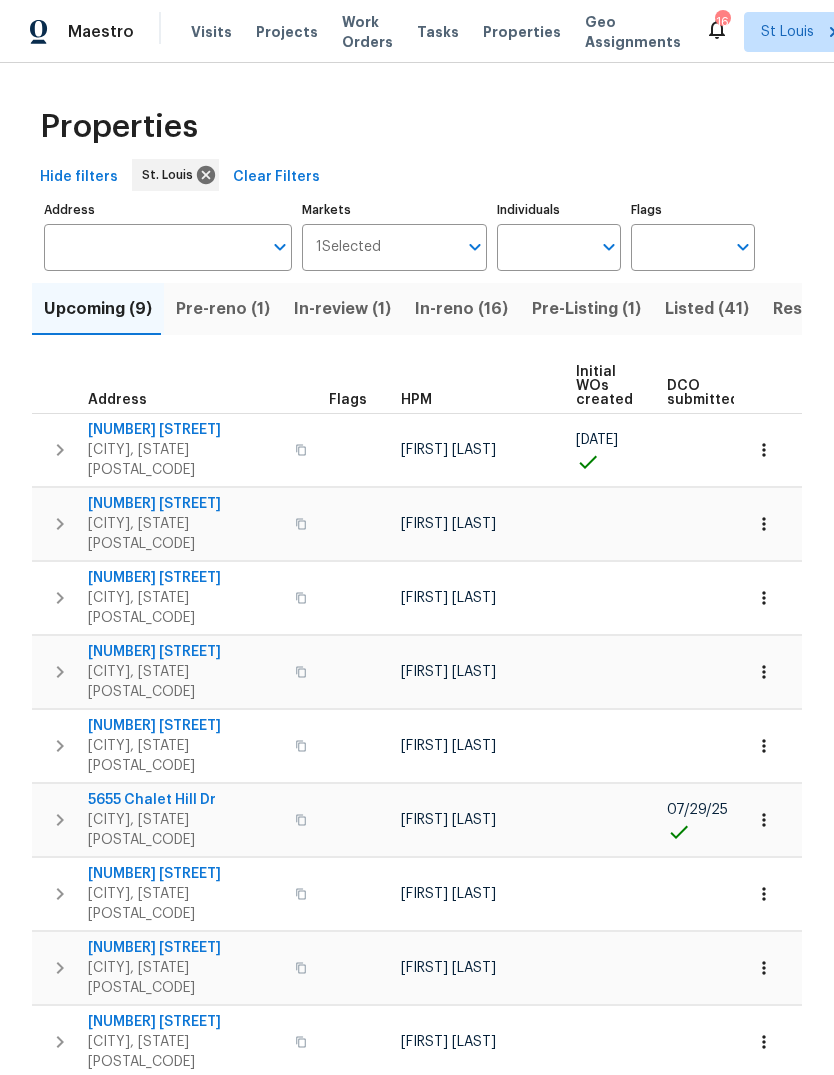 click on "Resale (7)" at bounding box center [812, 309] 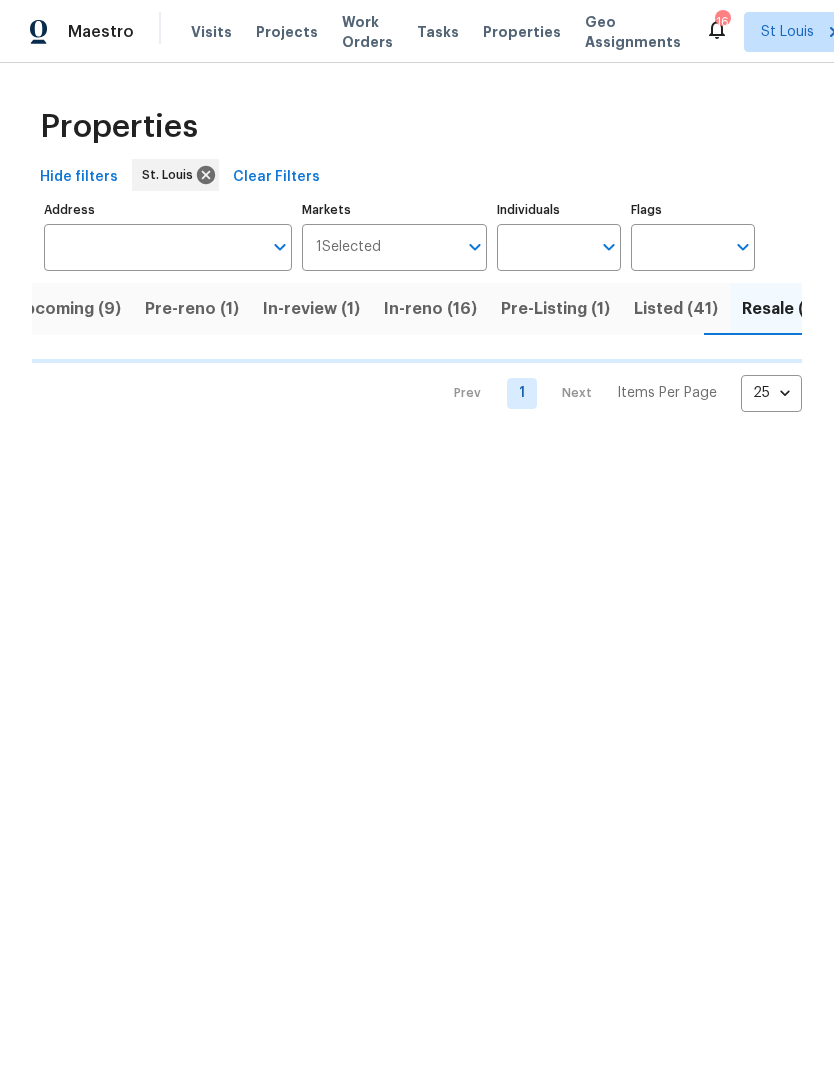 scroll, scrollTop: 0, scrollLeft: 32, axis: horizontal 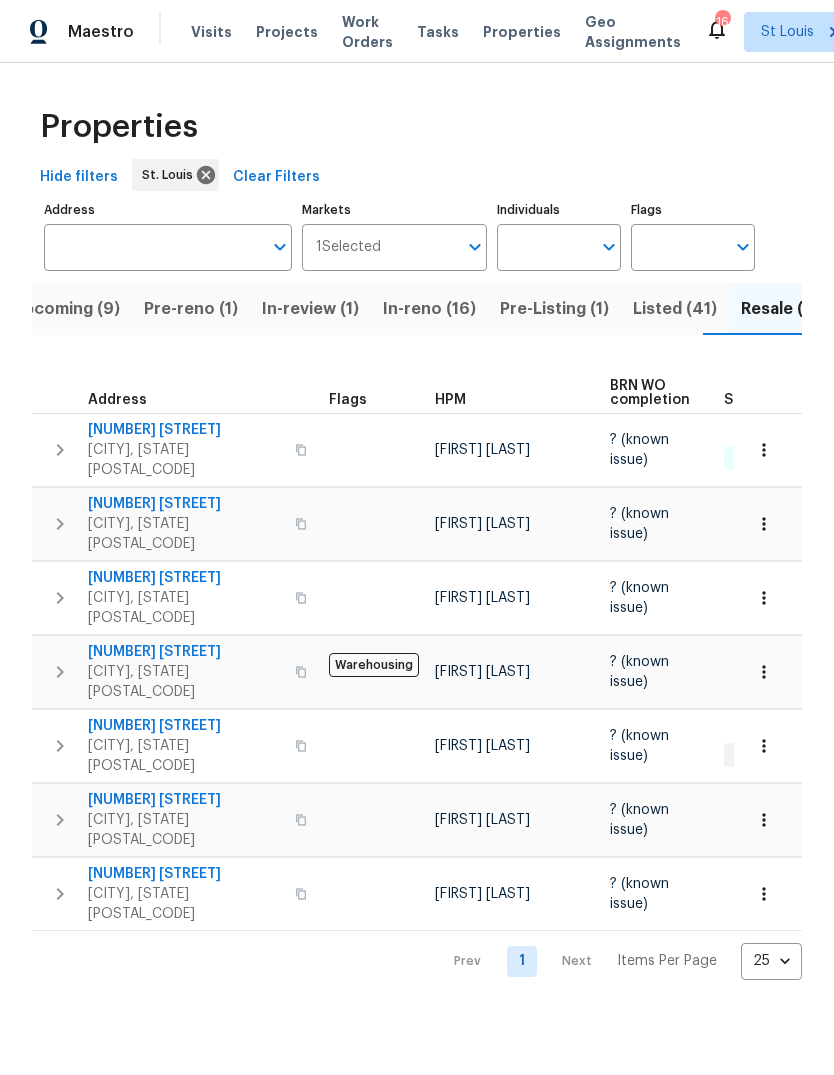 click on "Projects" at bounding box center [287, 32] 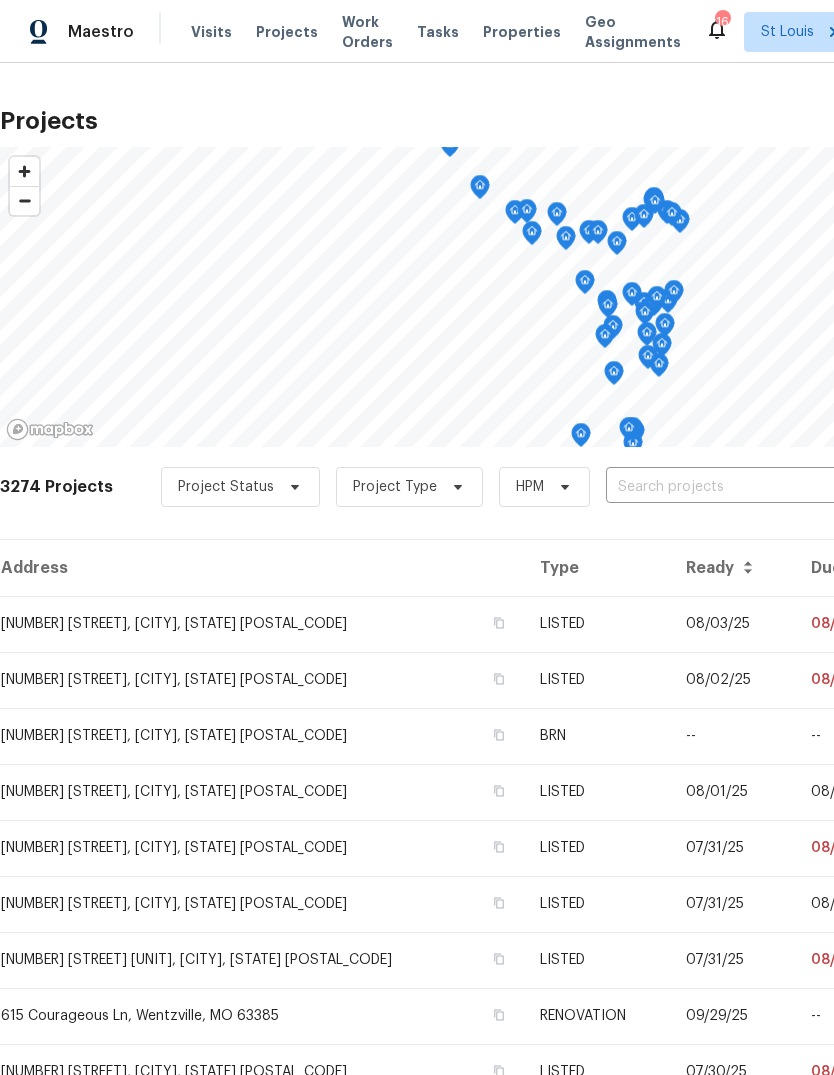 click at bounding box center (720, 487) 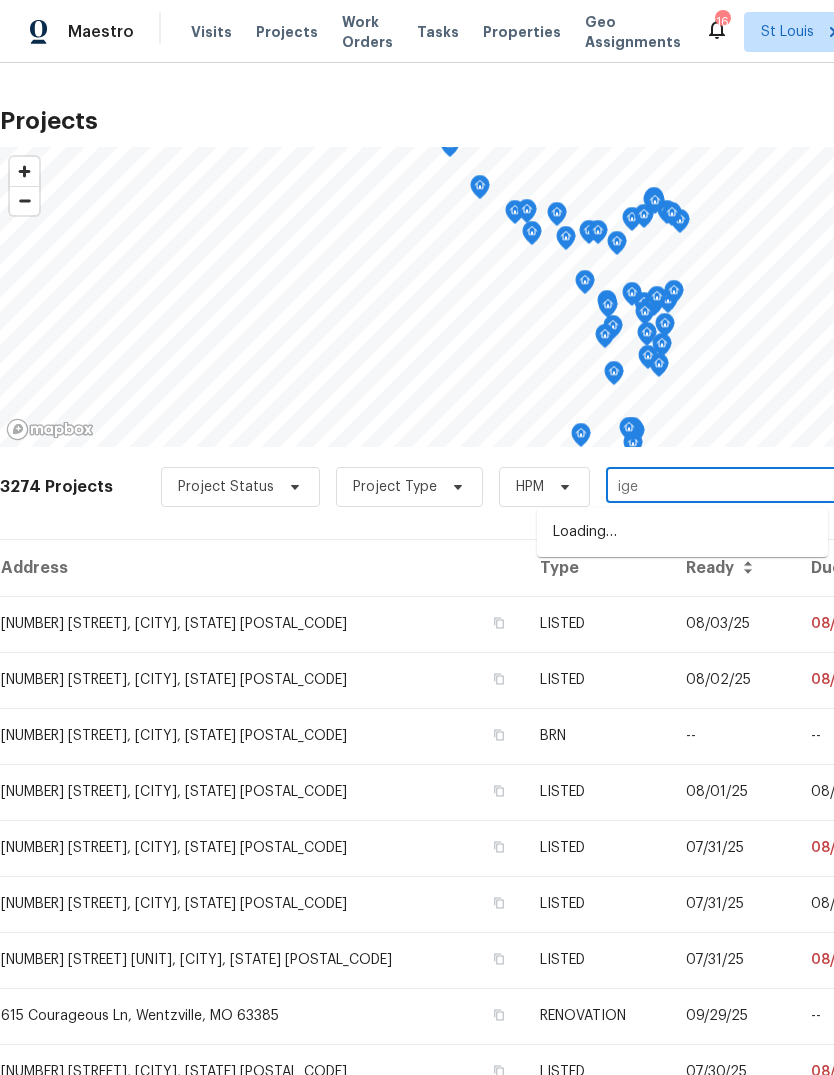 type on "iger" 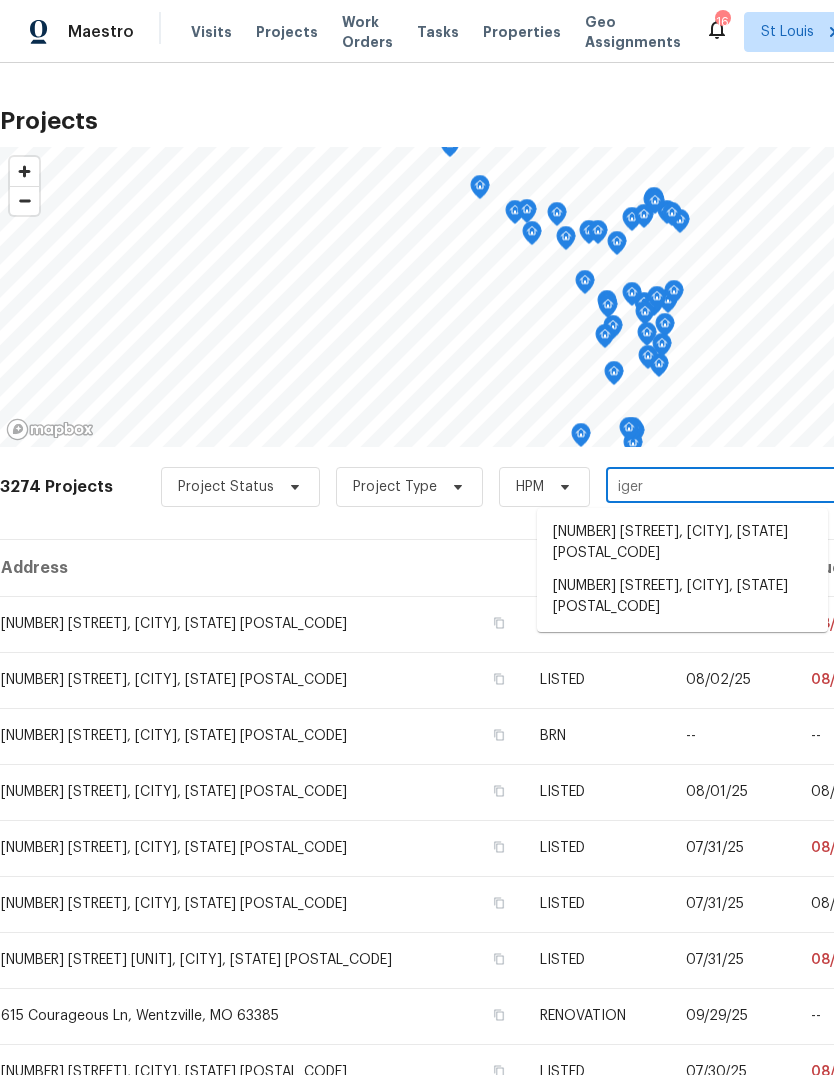 click on "[NUMBER] [STREET], [CITY], [STATE] [POSTAL_CODE]" at bounding box center [682, 597] 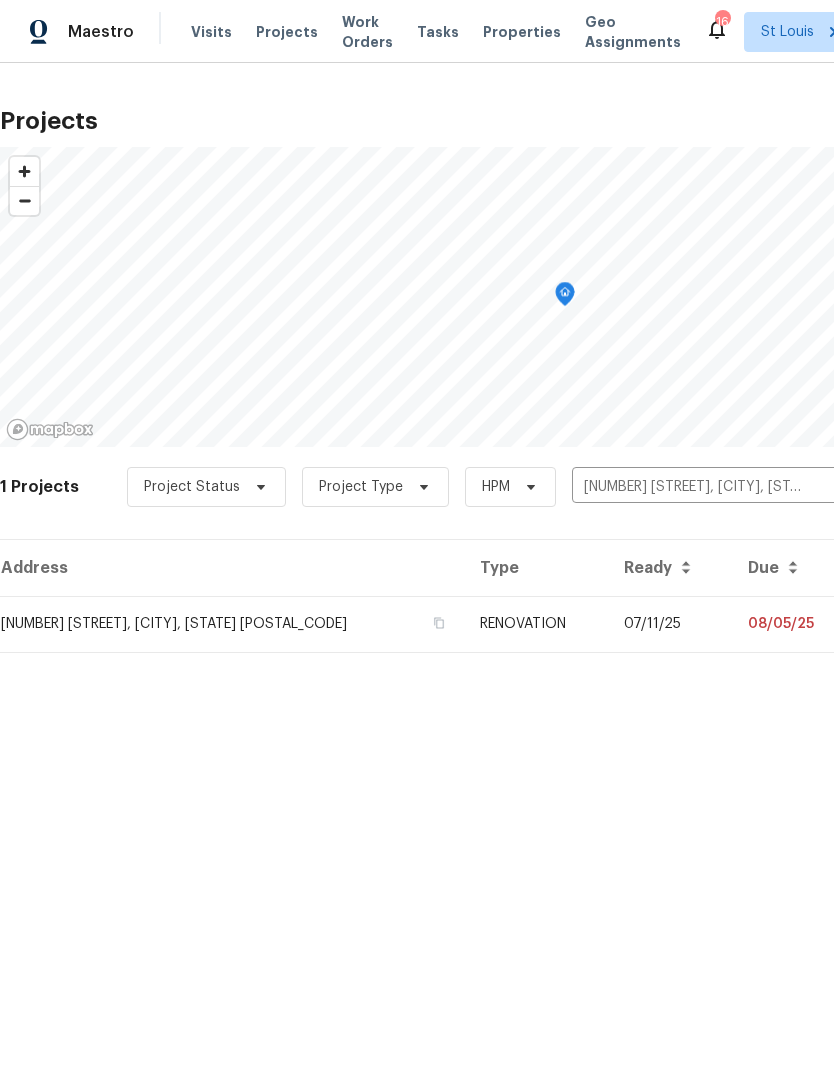 click on "07/11/25" at bounding box center [670, 624] 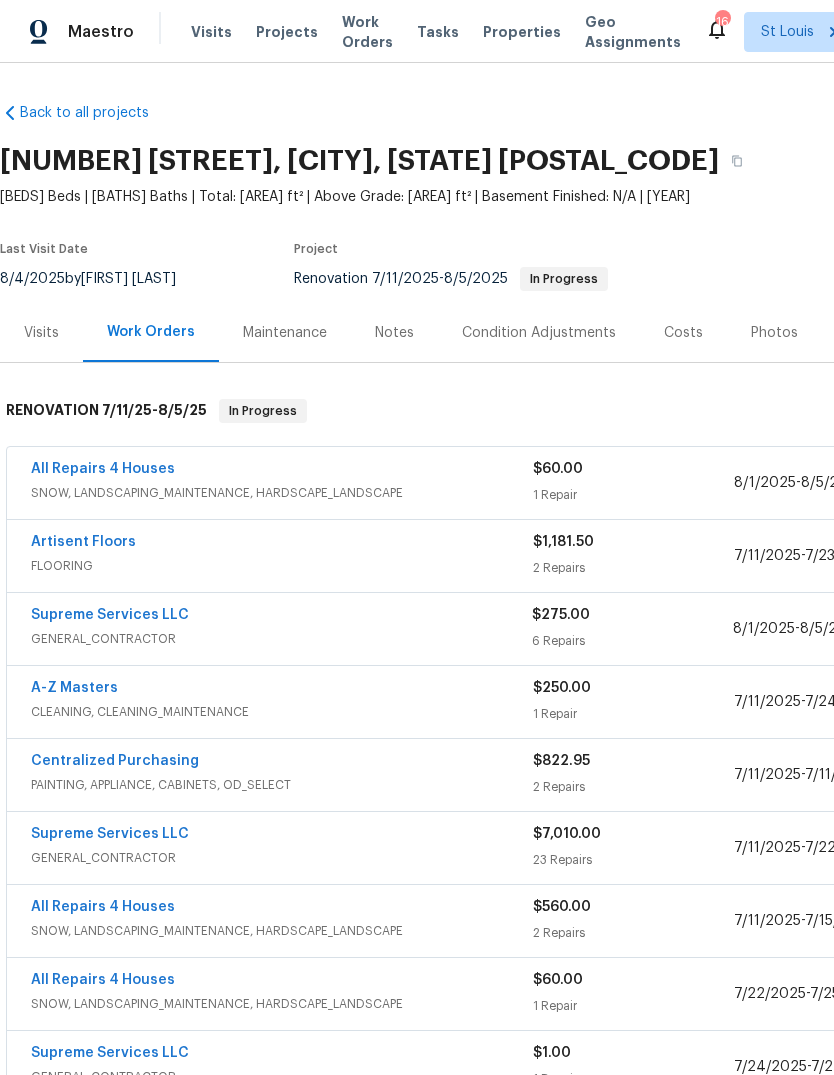 scroll, scrollTop: 0, scrollLeft: 0, axis: both 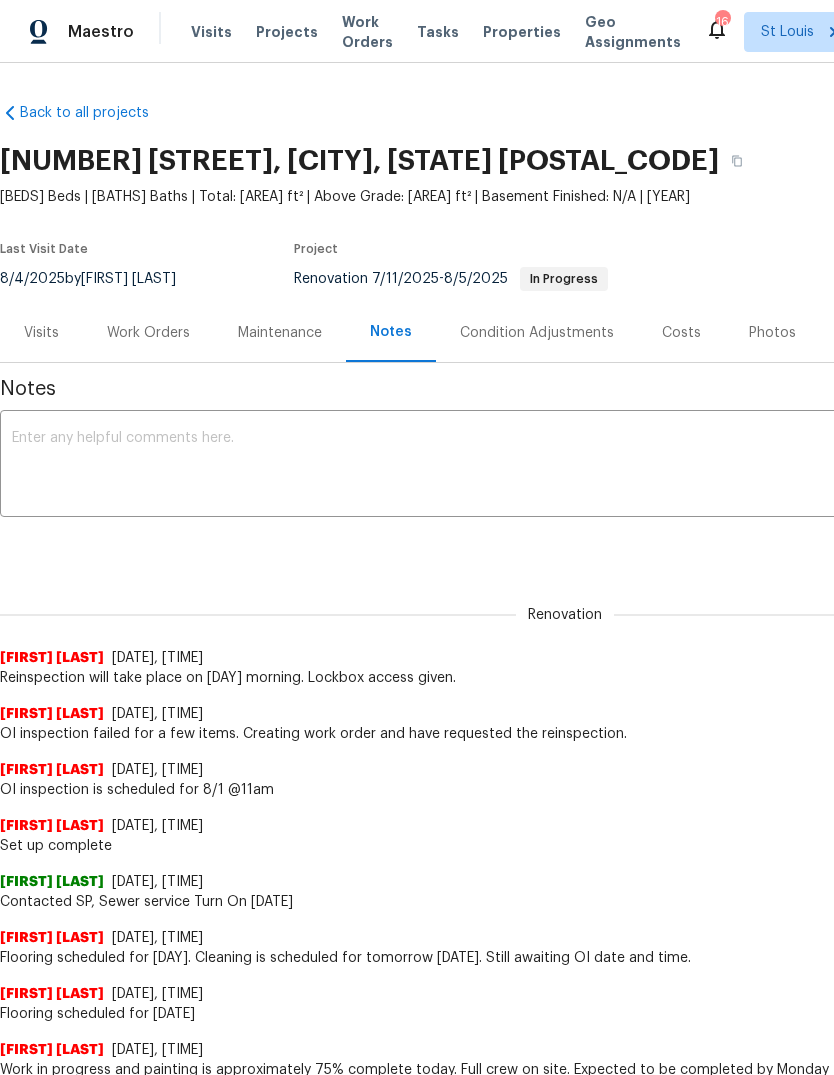 click on "Work Orders" at bounding box center (148, 333) 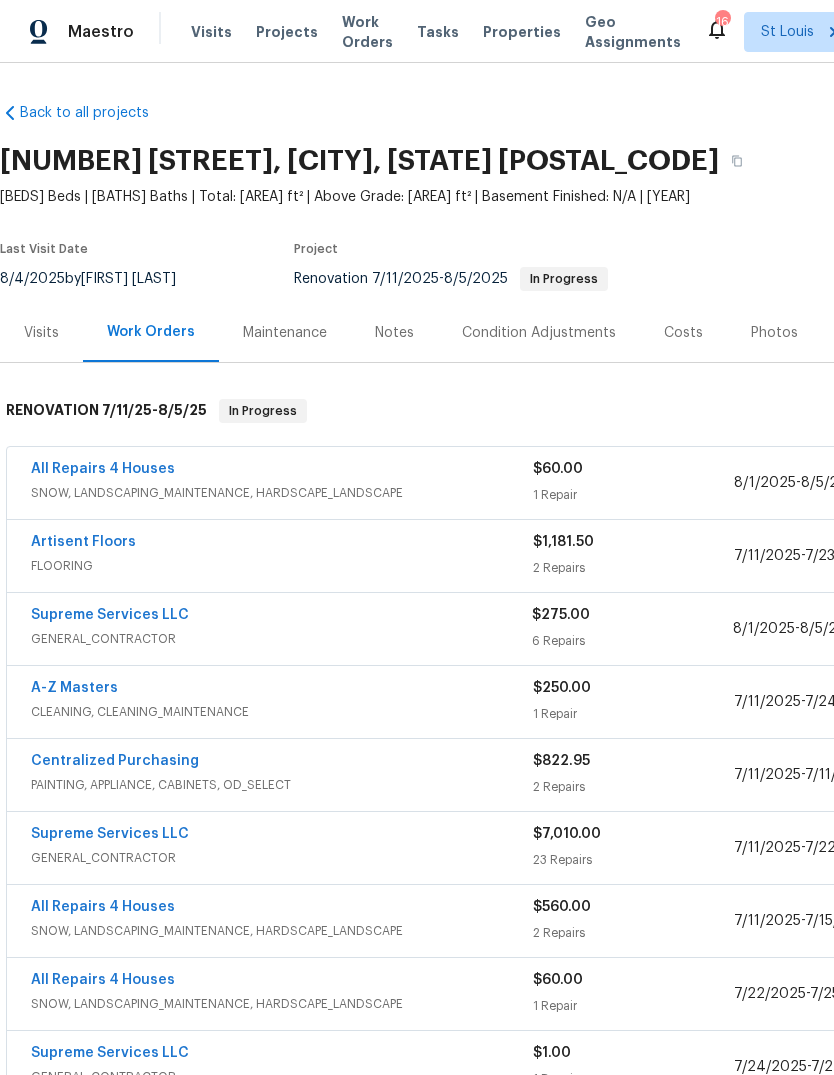 click on "Costs" at bounding box center (683, 333) 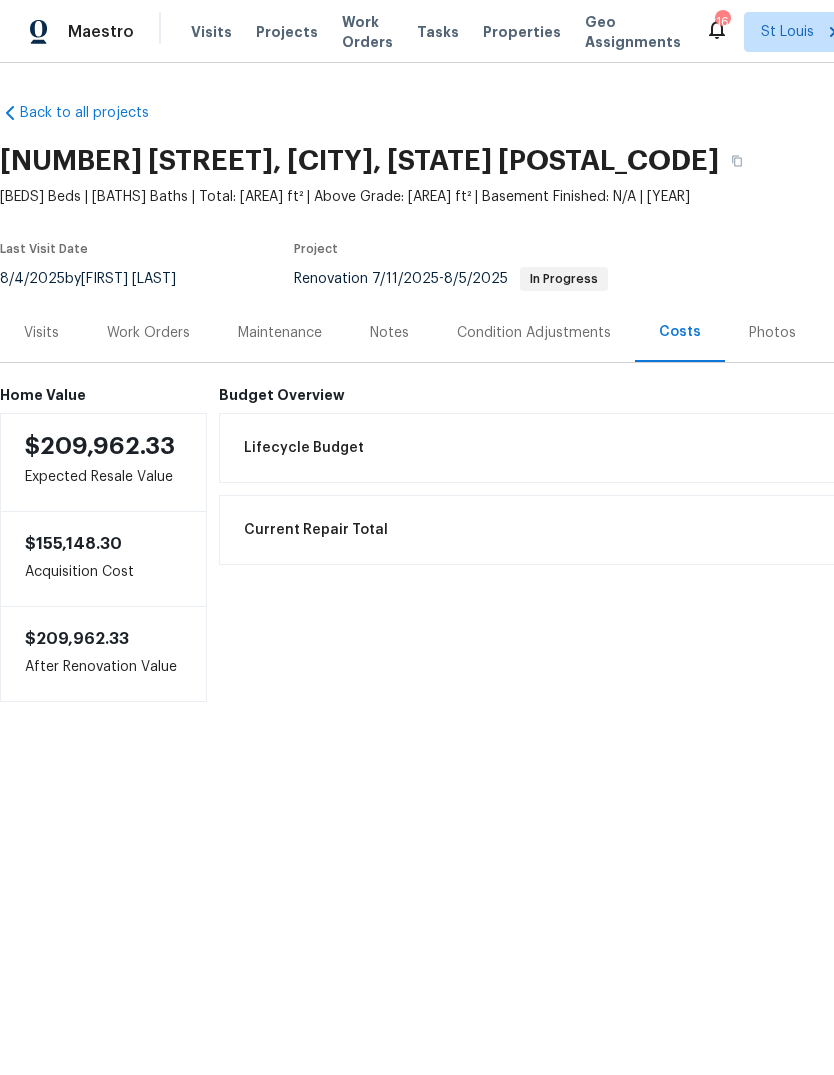 scroll, scrollTop: 0, scrollLeft: 0, axis: both 